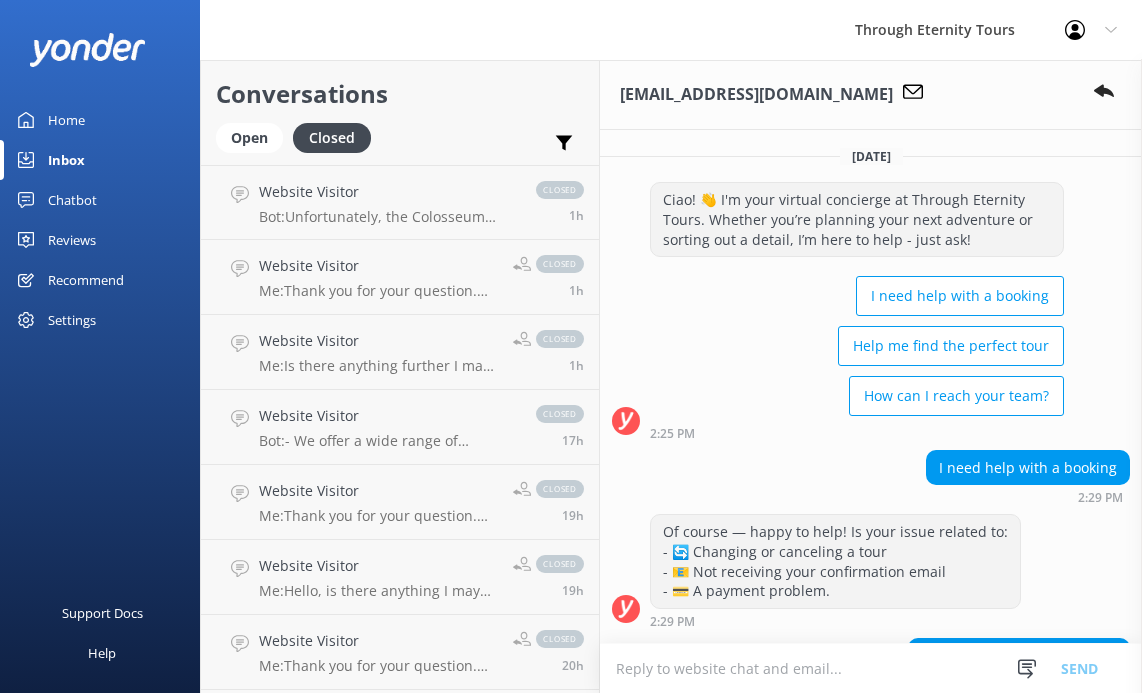 scroll, scrollTop: 0, scrollLeft: 0, axis: both 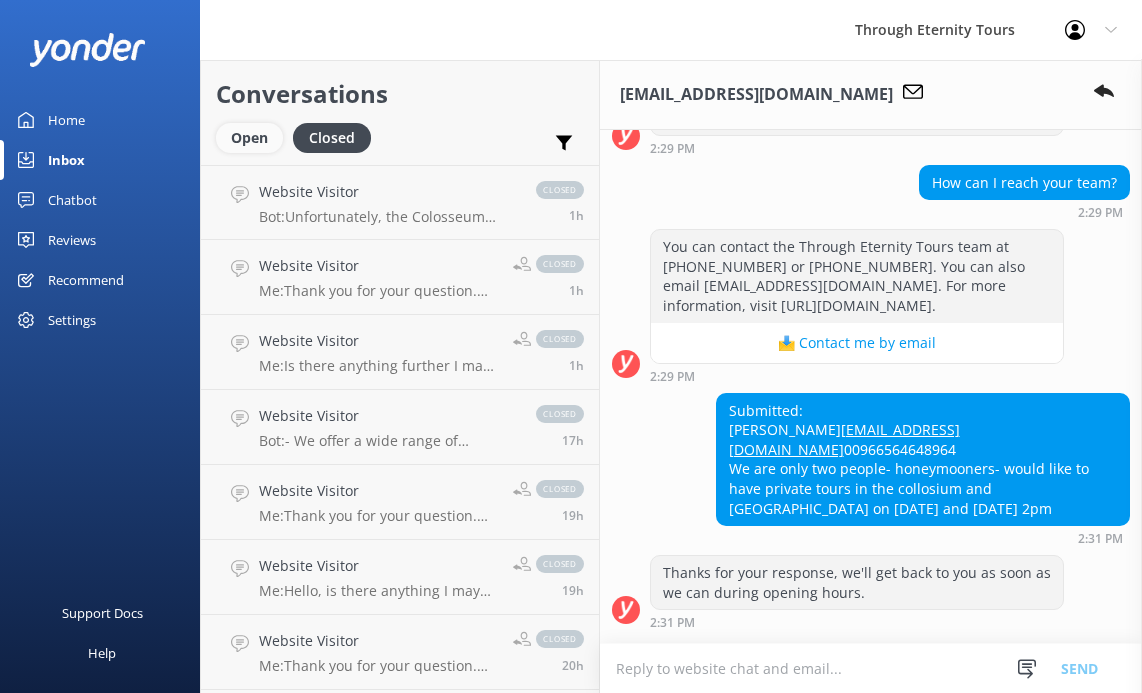 click on "Open" at bounding box center (249, 138) 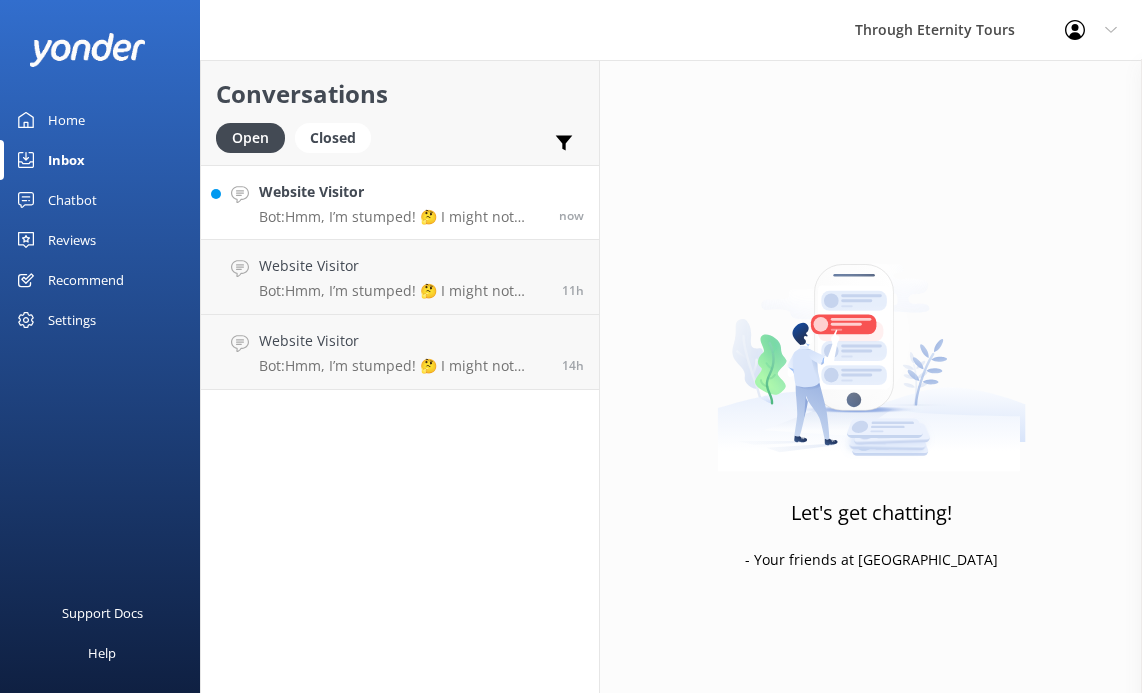 click on "Website Visitor Bot:  Hmm, I’m stumped! 🤔
I might not have the answer to that one, but our amazing team definitely will. Let me connect you — or you can email us directly at [EMAIL_ADDRESS][DOMAIN_NAME]." at bounding box center [401, 202] 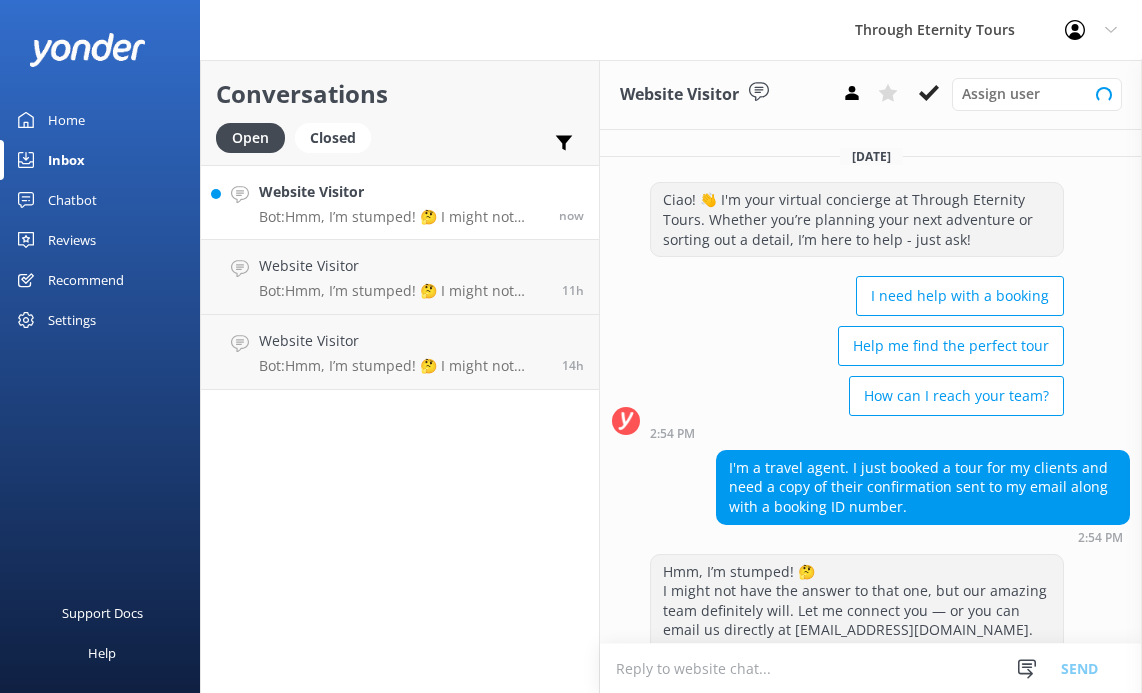 scroll, scrollTop: 73, scrollLeft: 0, axis: vertical 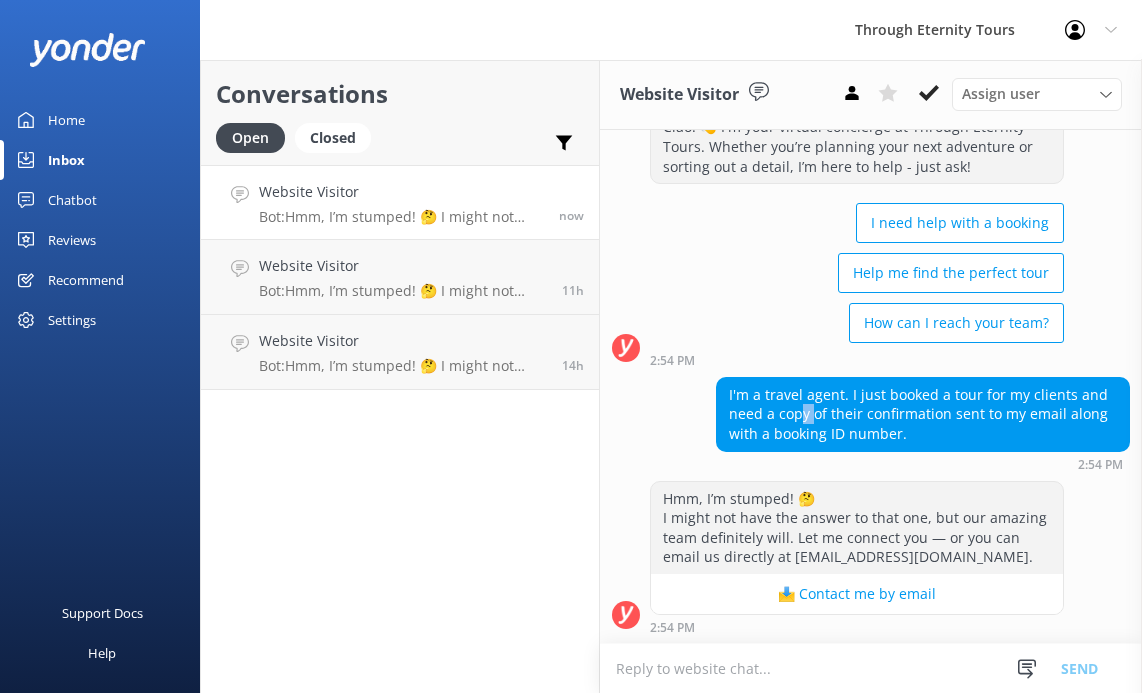 drag, startPoint x: 797, startPoint y: 417, endPoint x: 809, endPoint y: 419, distance: 12.165525 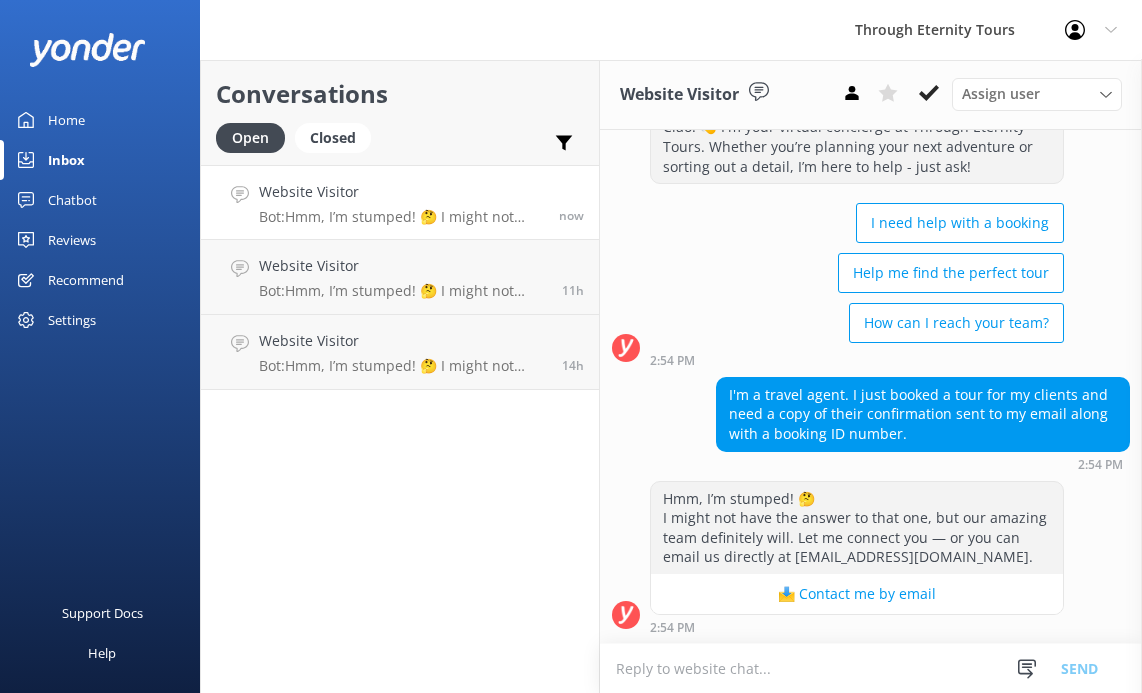 click at bounding box center [871, 668] 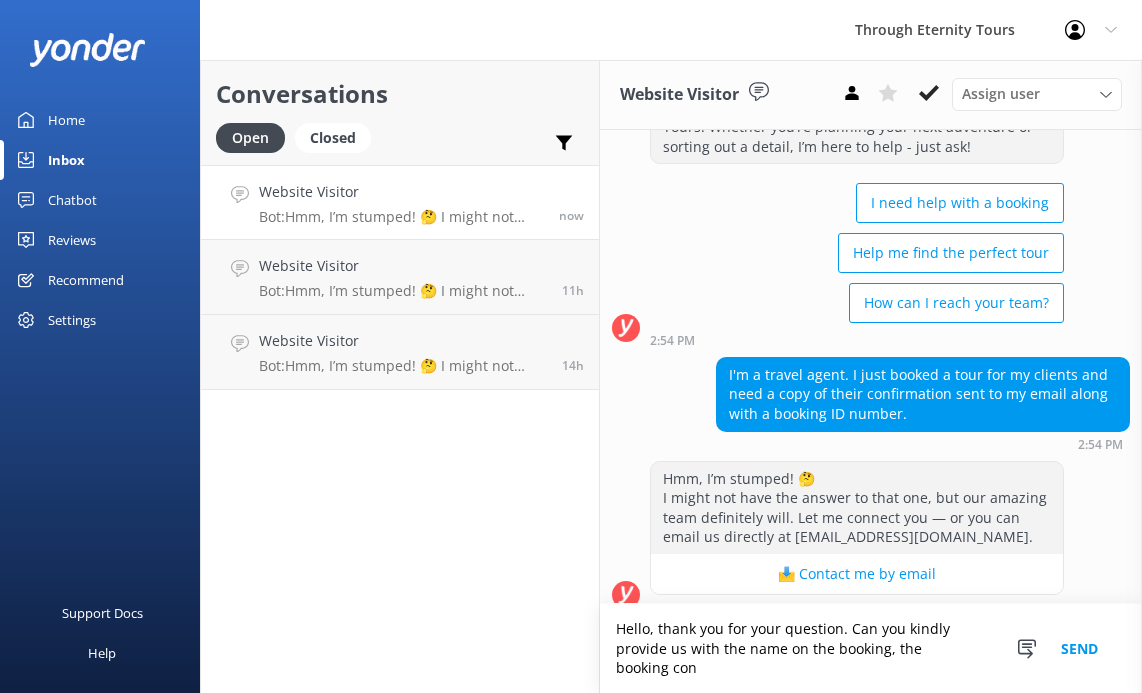 scroll, scrollTop: 113, scrollLeft: 0, axis: vertical 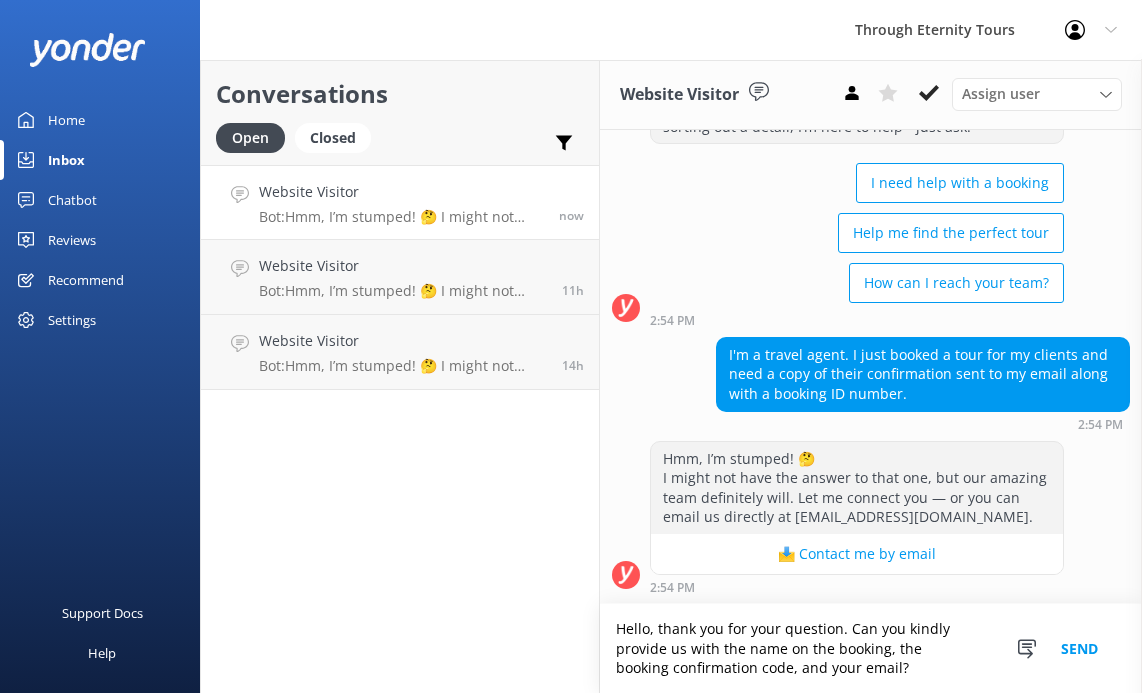 click on "Hello, thank you for your question. Can you kindly provide us with the name on the booking, the booking confirmation code, and your email?" at bounding box center (871, 648) 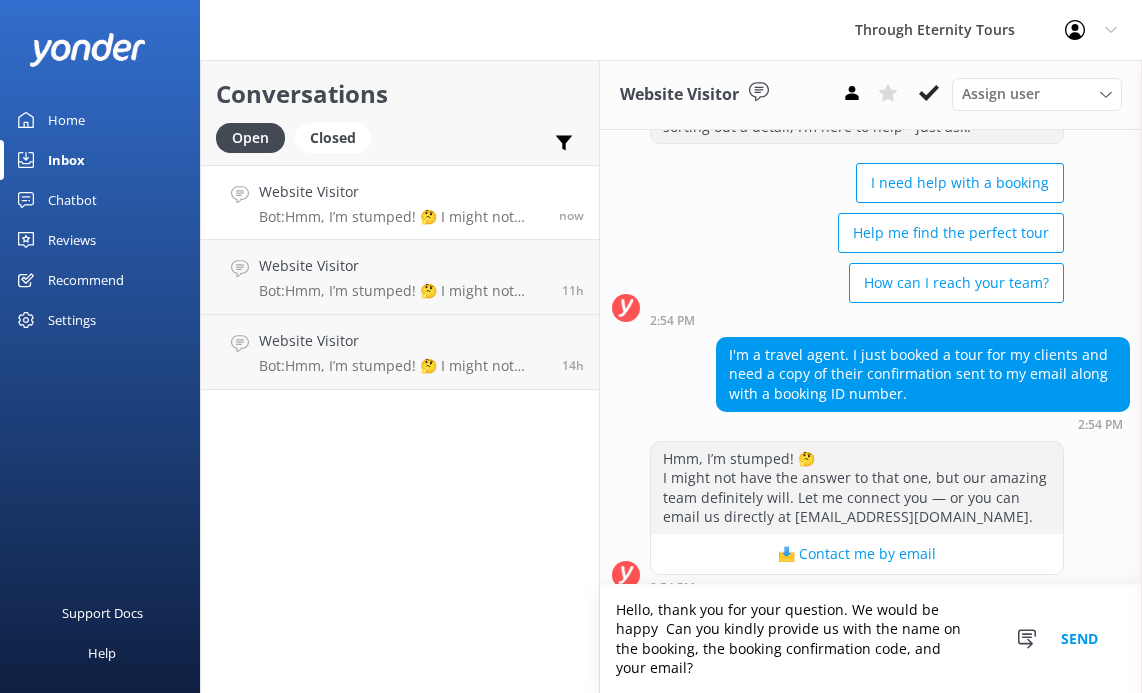scroll, scrollTop: 132, scrollLeft: 0, axis: vertical 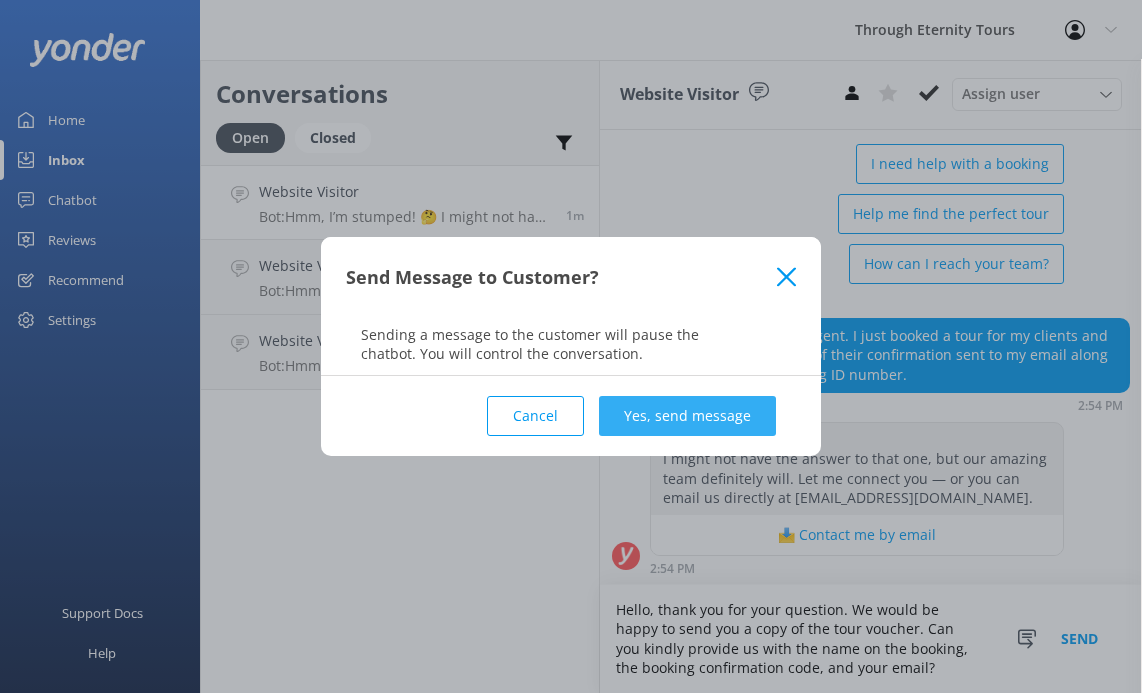 type on "Hello, thank you for your question. We would be happy to send you a copy of the tour voucher. Can you kindly provide us with the name on the booking, the booking confirmation code, and your email?" 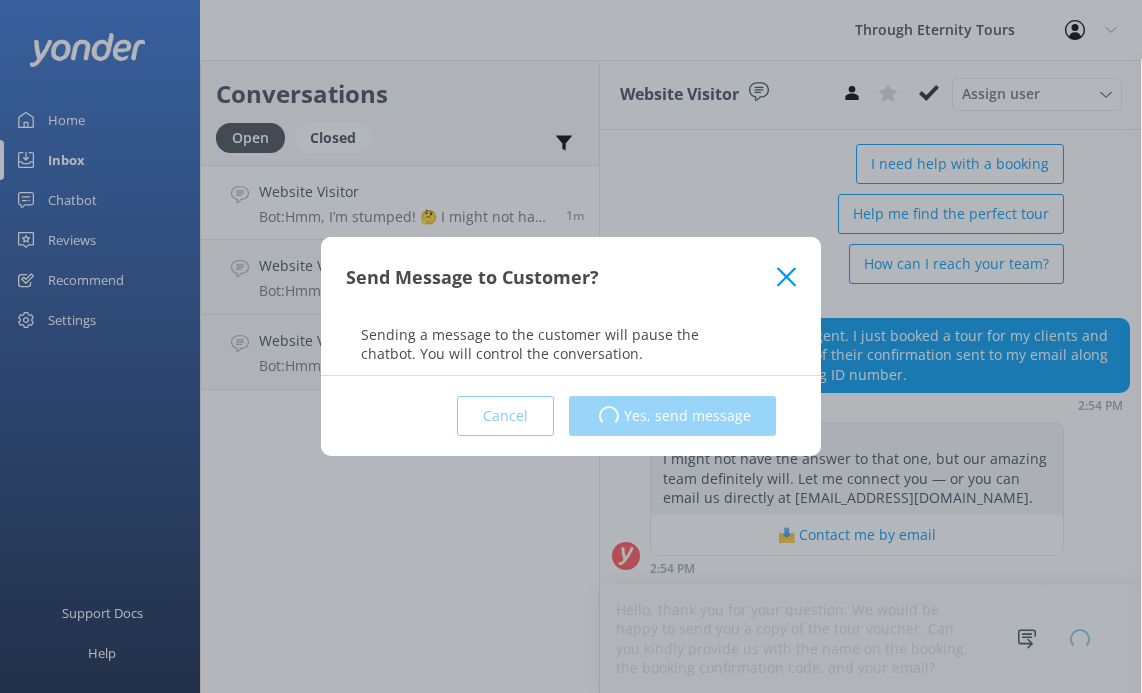 type 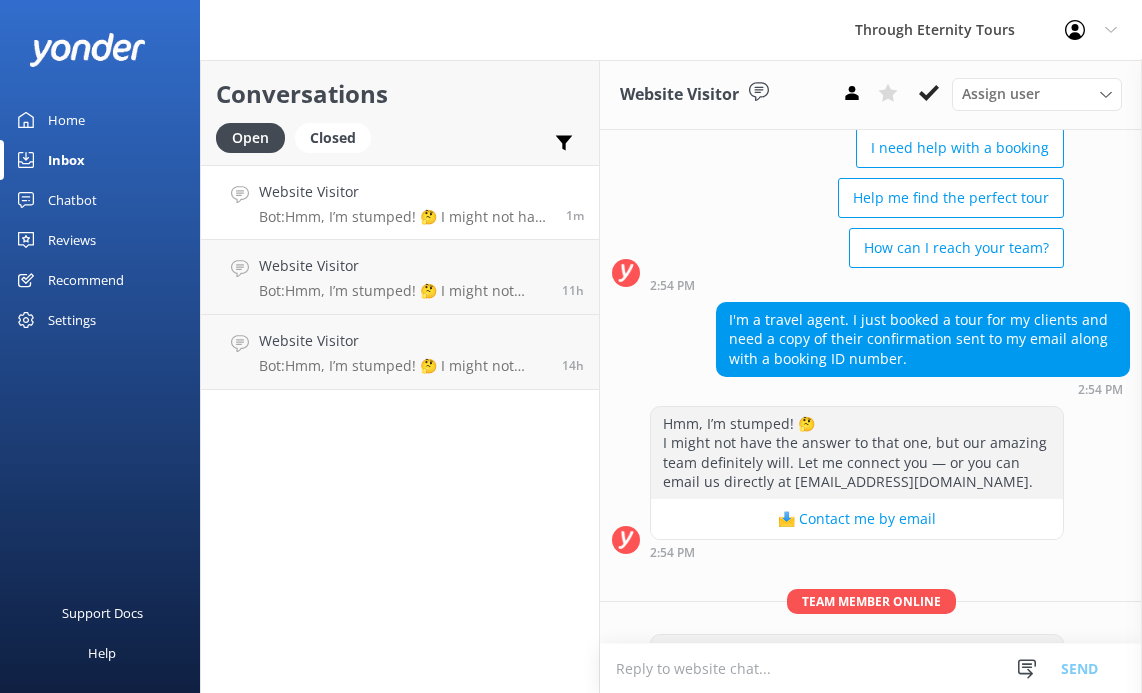 scroll, scrollTop: 262, scrollLeft: 0, axis: vertical 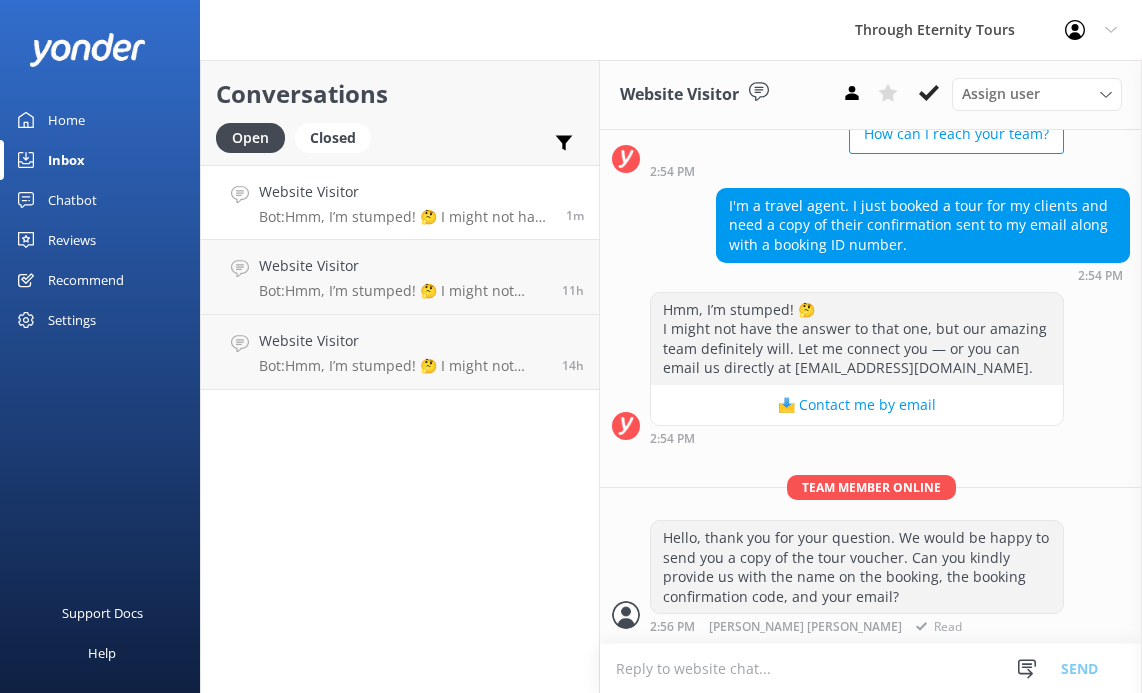 click on "Hello, thank you for your question. We would be happy to send you a copy of the tour voucher. Can you kindly provide us with the name on the booking, the booking confirmation code, and your email?" at bounding box center [857, 567] 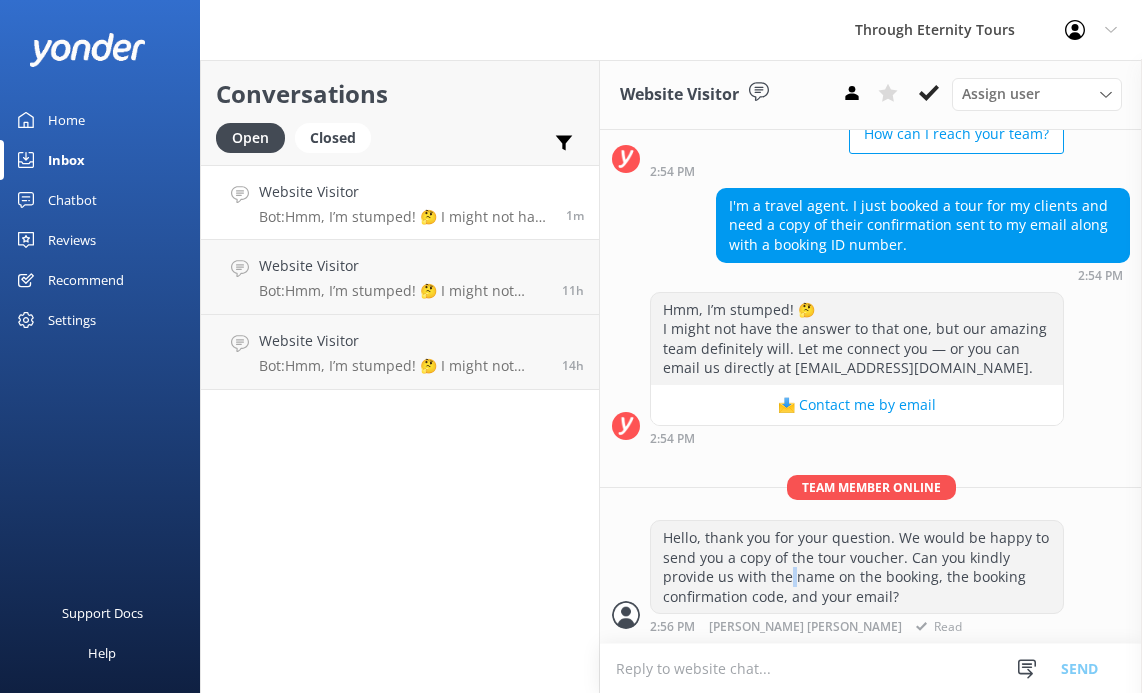 click on "Hello, thank you for your question. We would be happy to send you a copy of the tour voucher. Can you kindly provide us with the name on the booking, the booking confirmation code, and your email?" at bounding box center [857, 567] 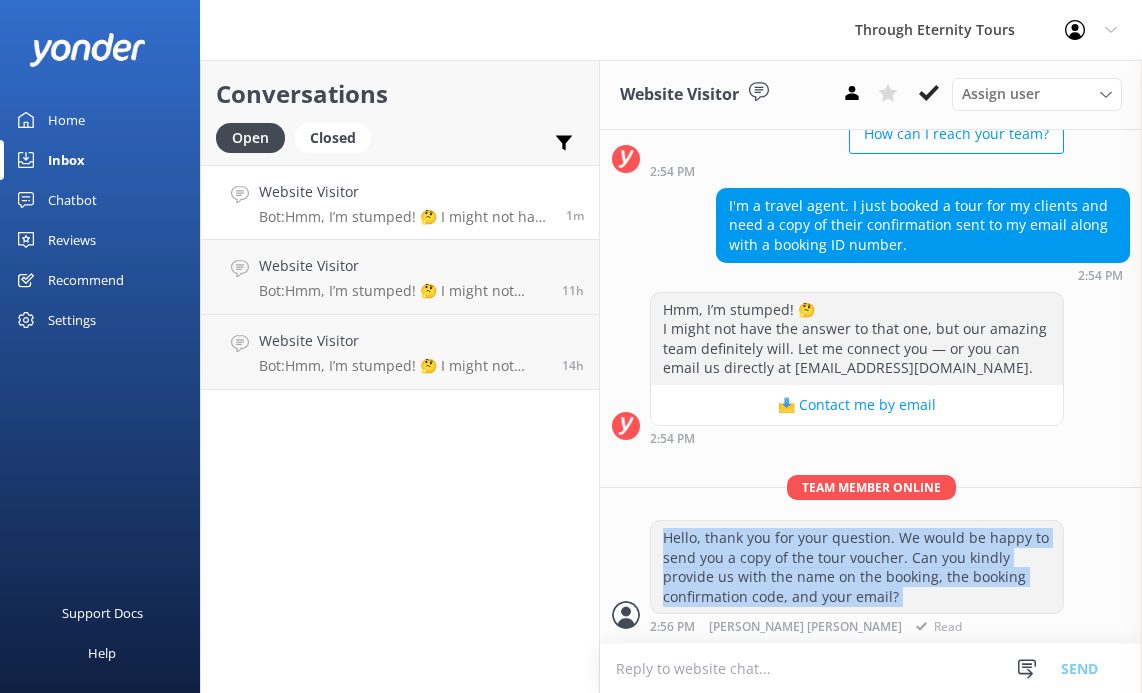click on "Hello, thank you for your question. We would be happy to send you a copy of the tour voucher. Can you kindly provide us with the name on the booking, the booking confirmation code, and your email?" at bounding box center [857, 567] 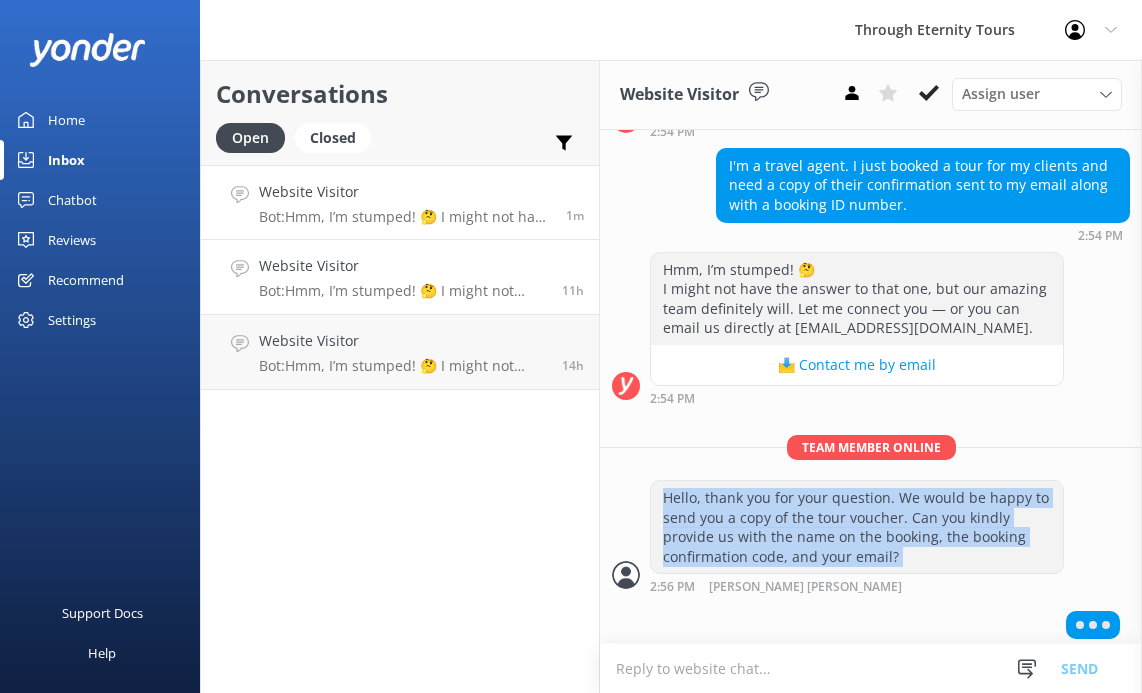 scroll, scrollTop: 309, scrollLeft: 0, axis: vertical 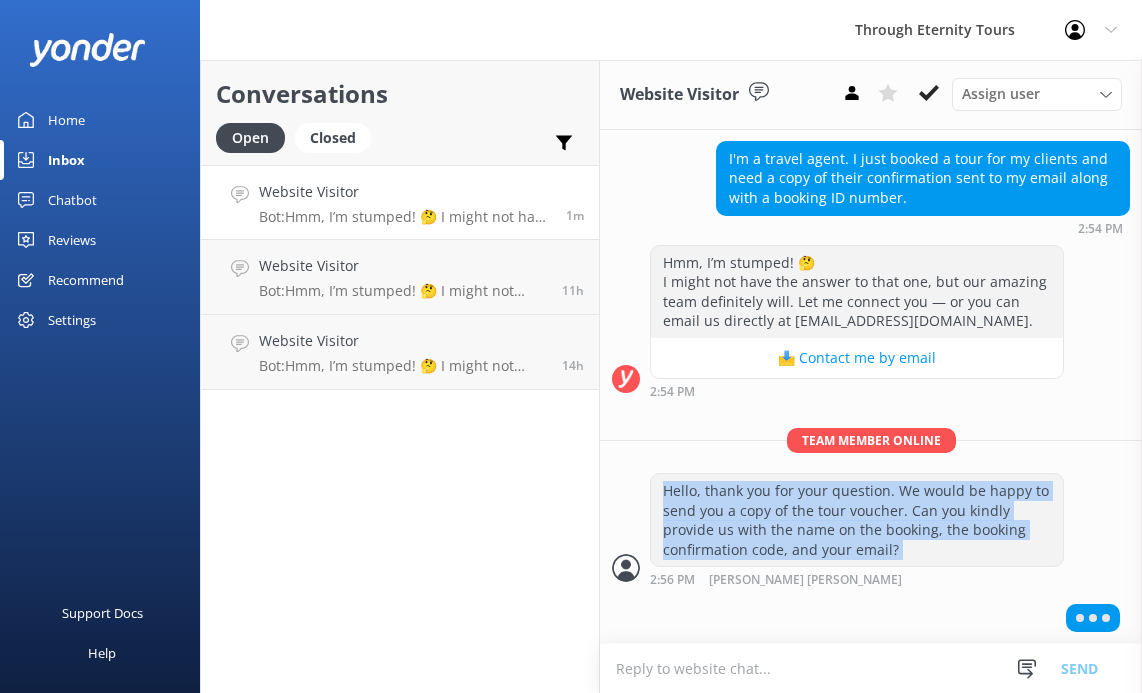 click on "Home" at bounding box center [100, 120] 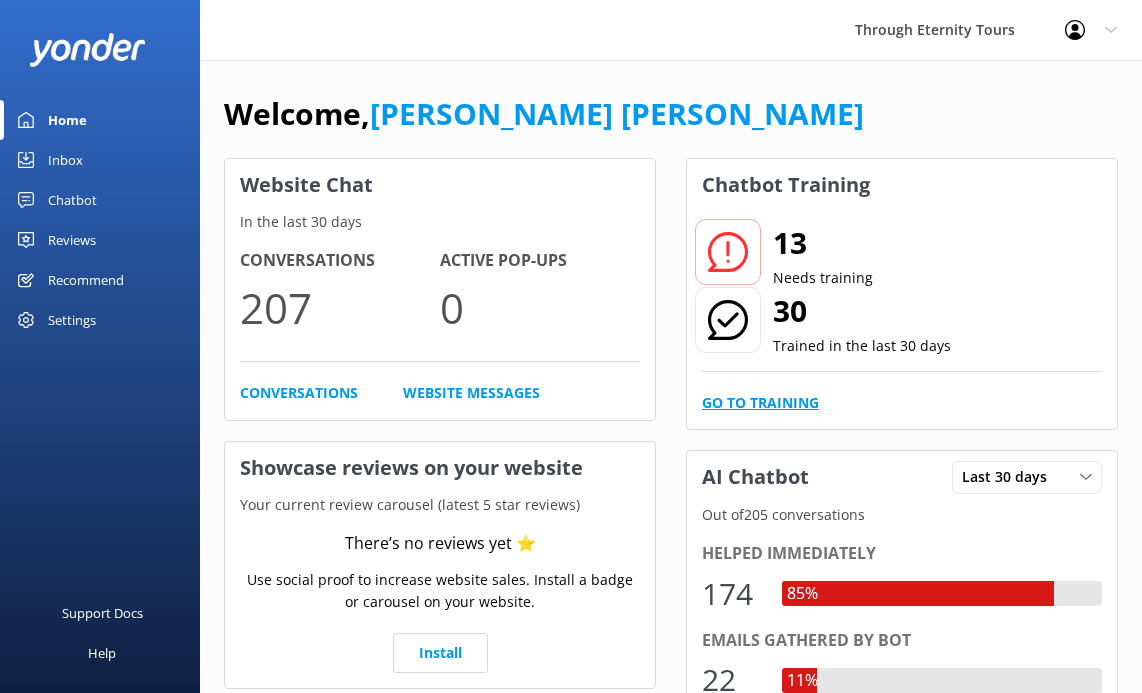 click on "Go to Training" at bounding box center [760, 403] 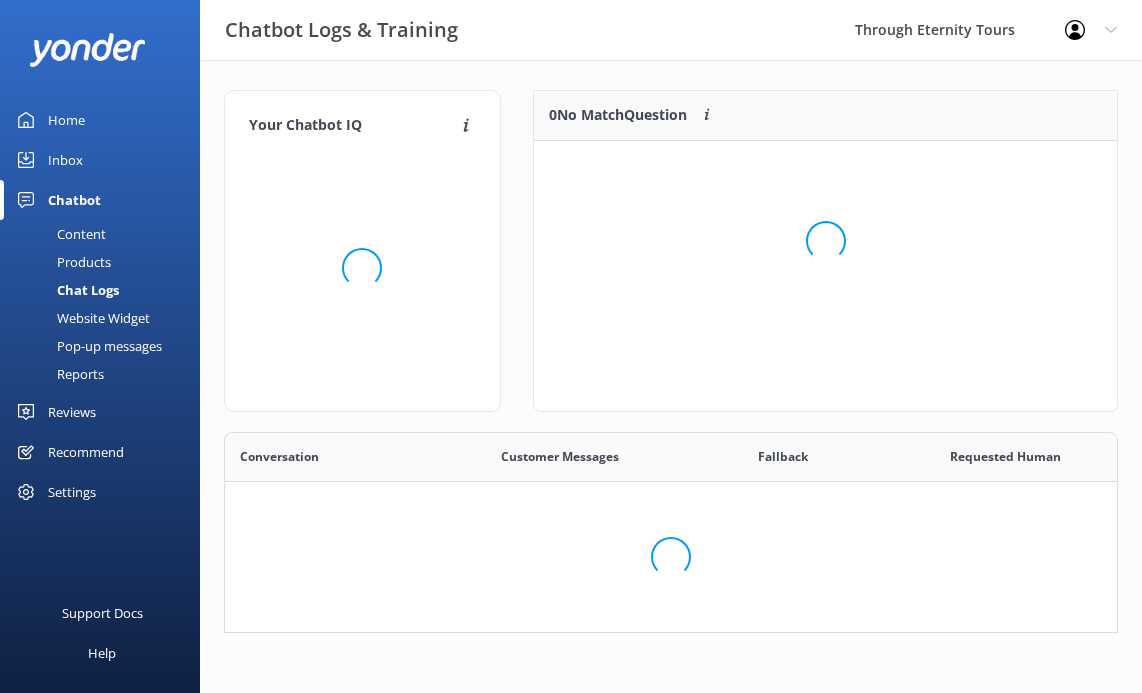 scroll, scrollTop: 1, scrollLeft: 0, axis: vertical 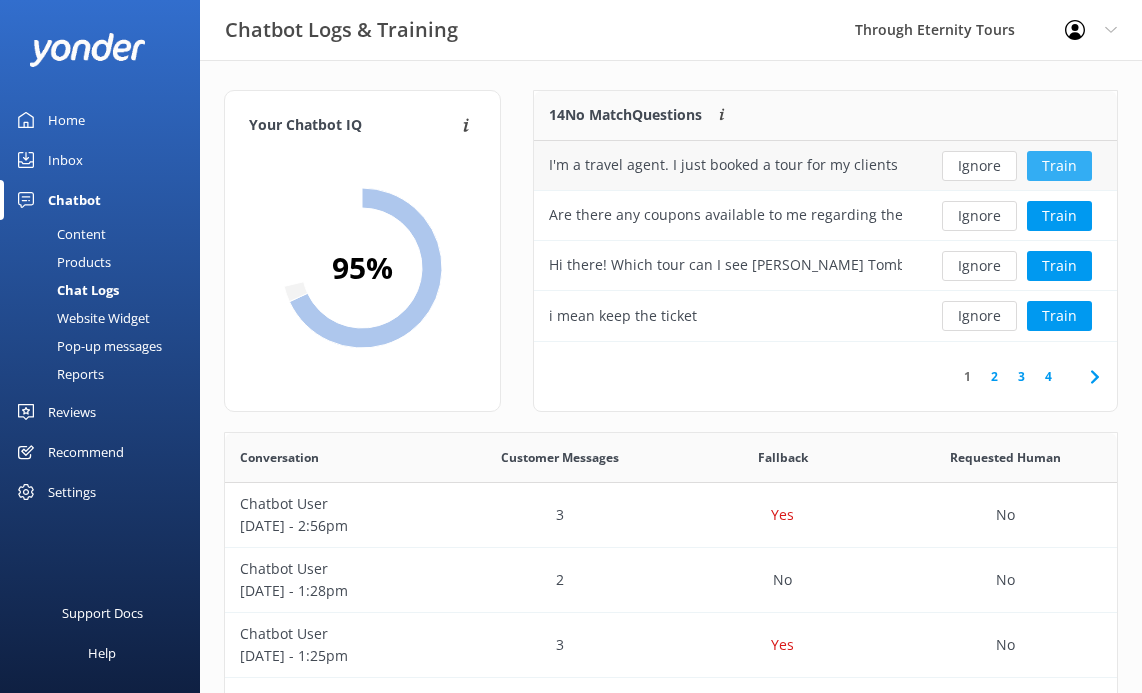click on "Train" at bounding box center [1059, 166] 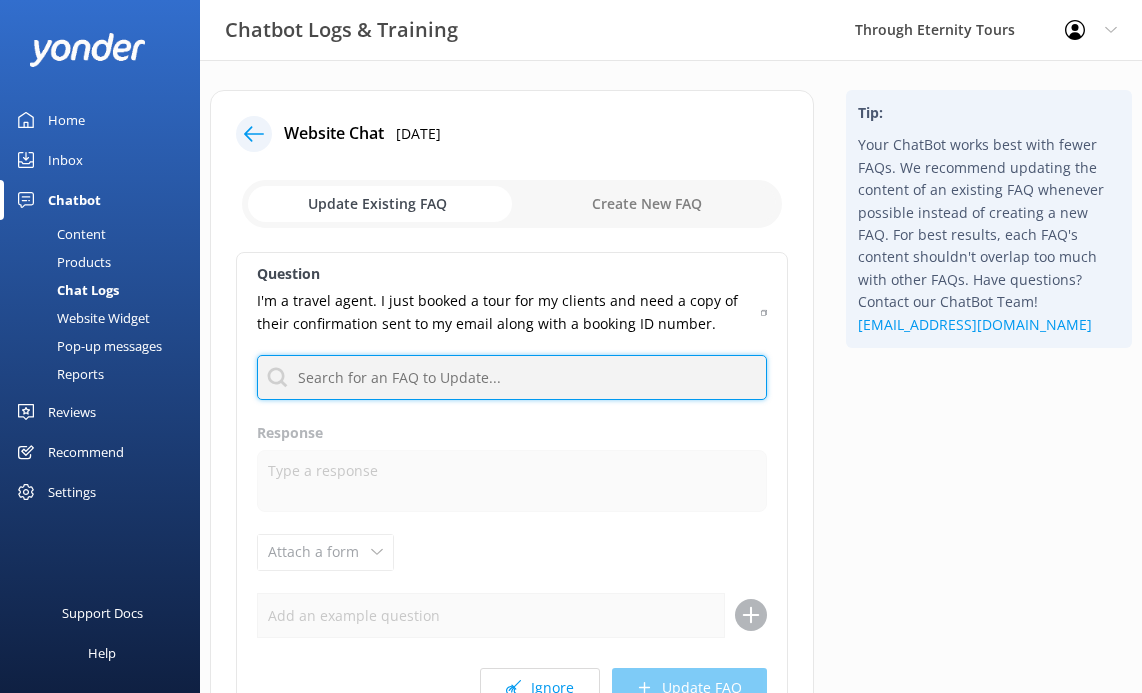 click at bounding box center [512, 377] 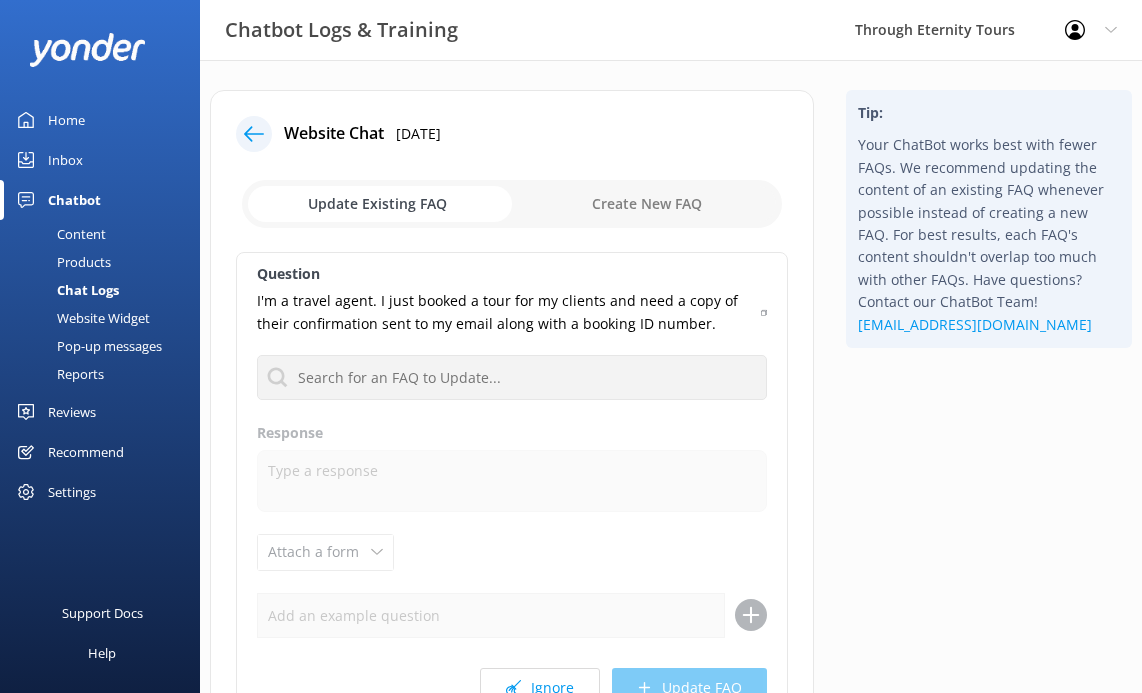 click at bounding box center [512, 204] 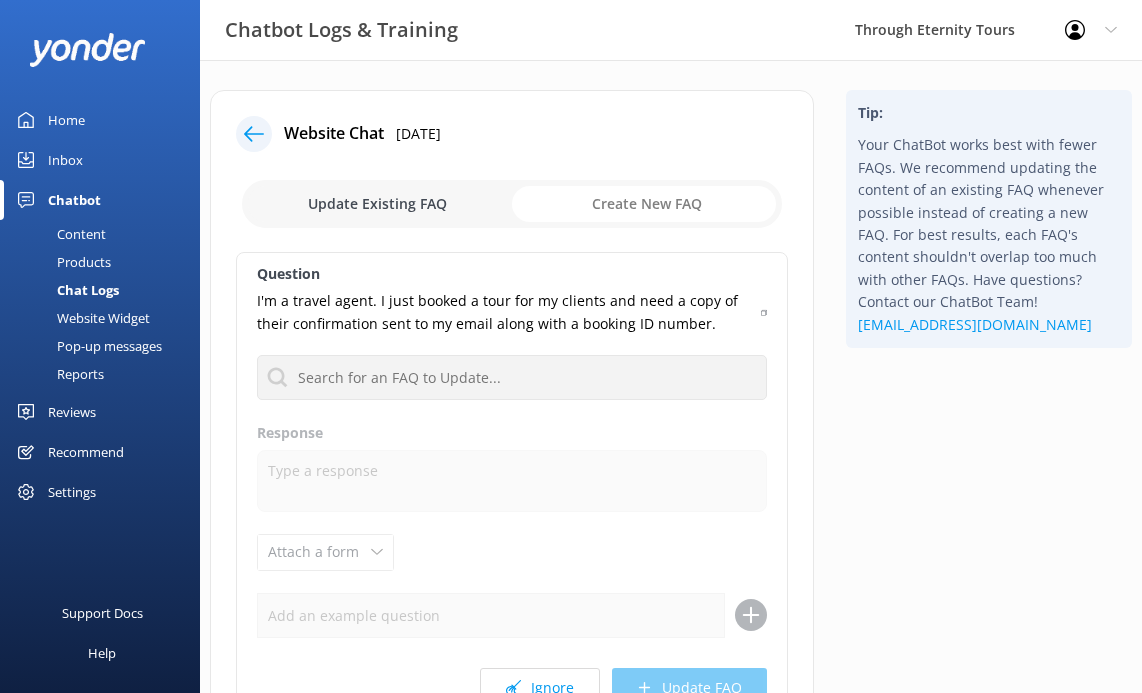 checkbox on "true" 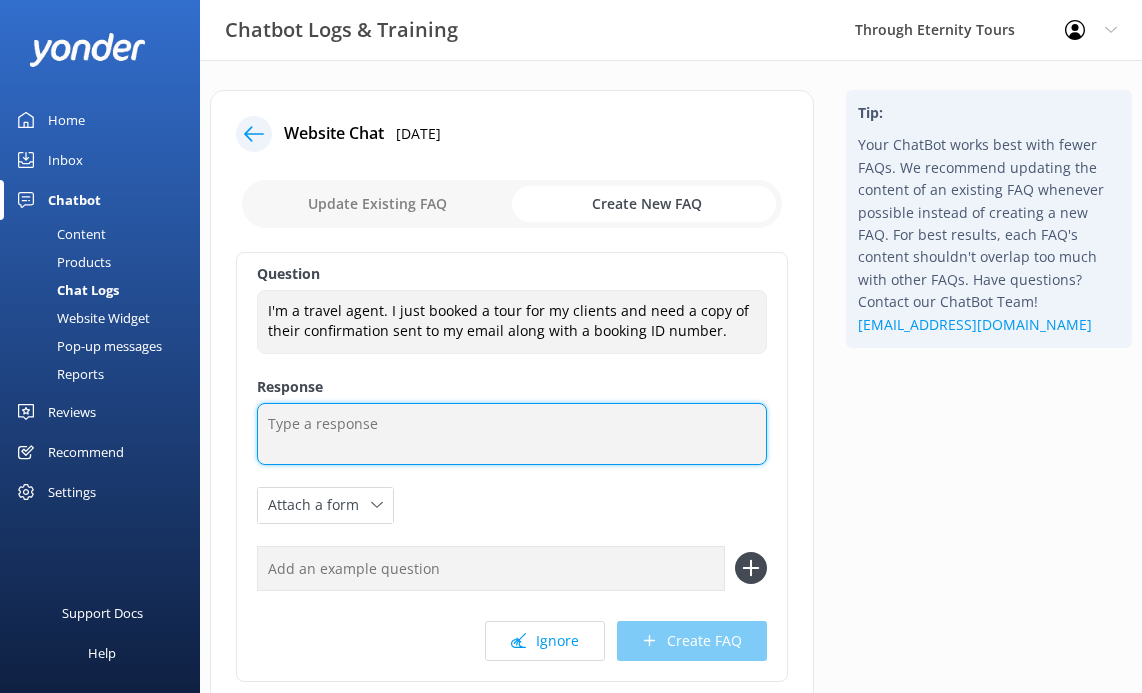 click at bounding box center [512, 434] 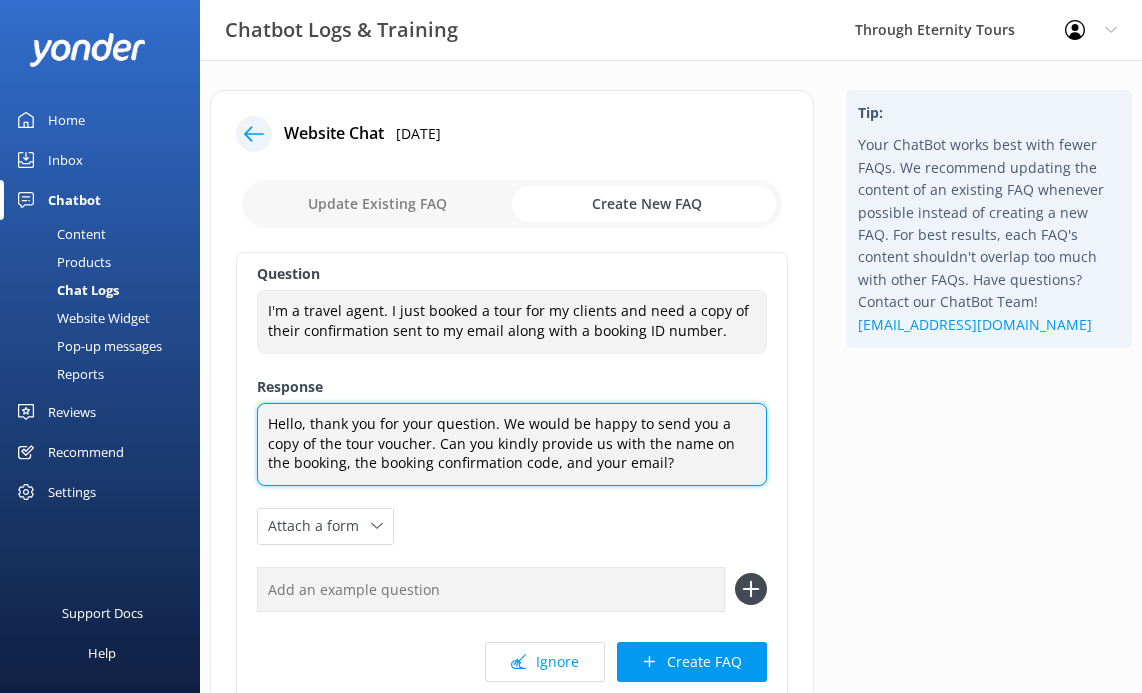 scroll, scrollTop: 7, scrollLeft: 0, axis: vertical 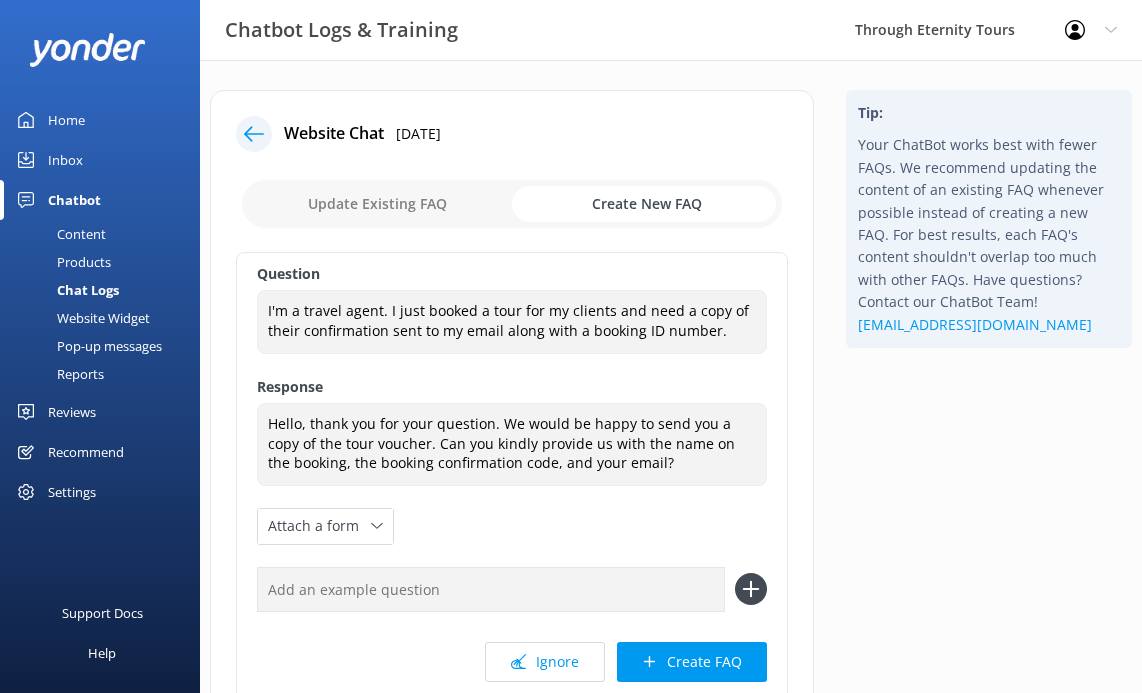 click on "Inbox" at bounding box center [65, 160] 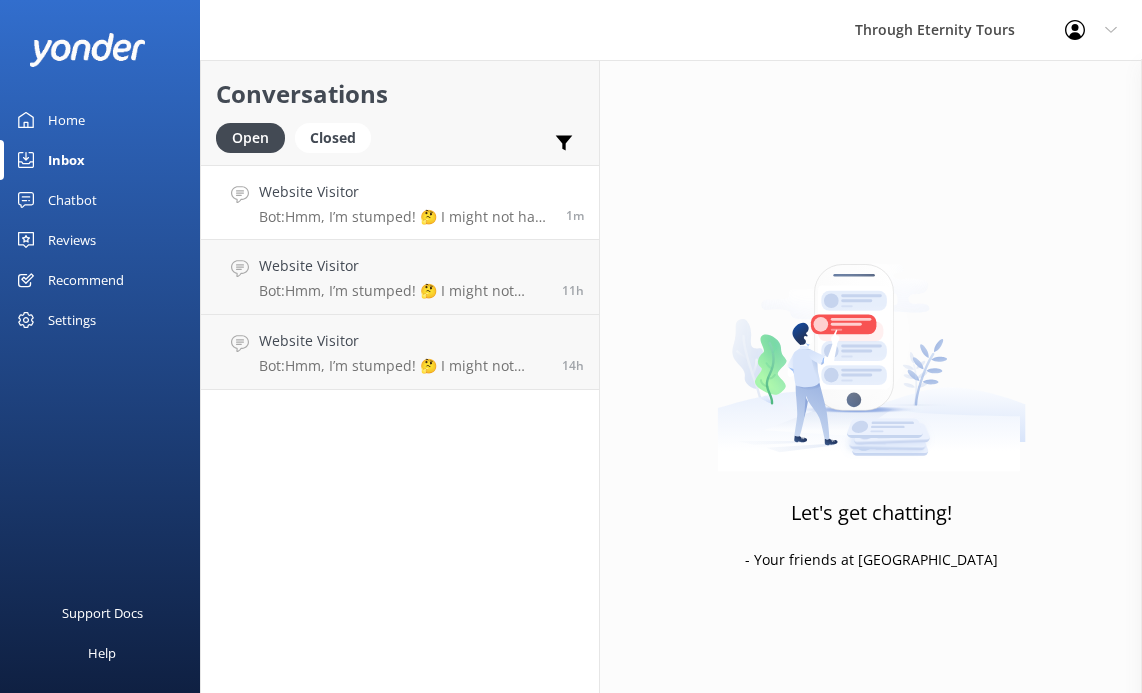 click on "Website Visitor" at bounding box center (405, 192) 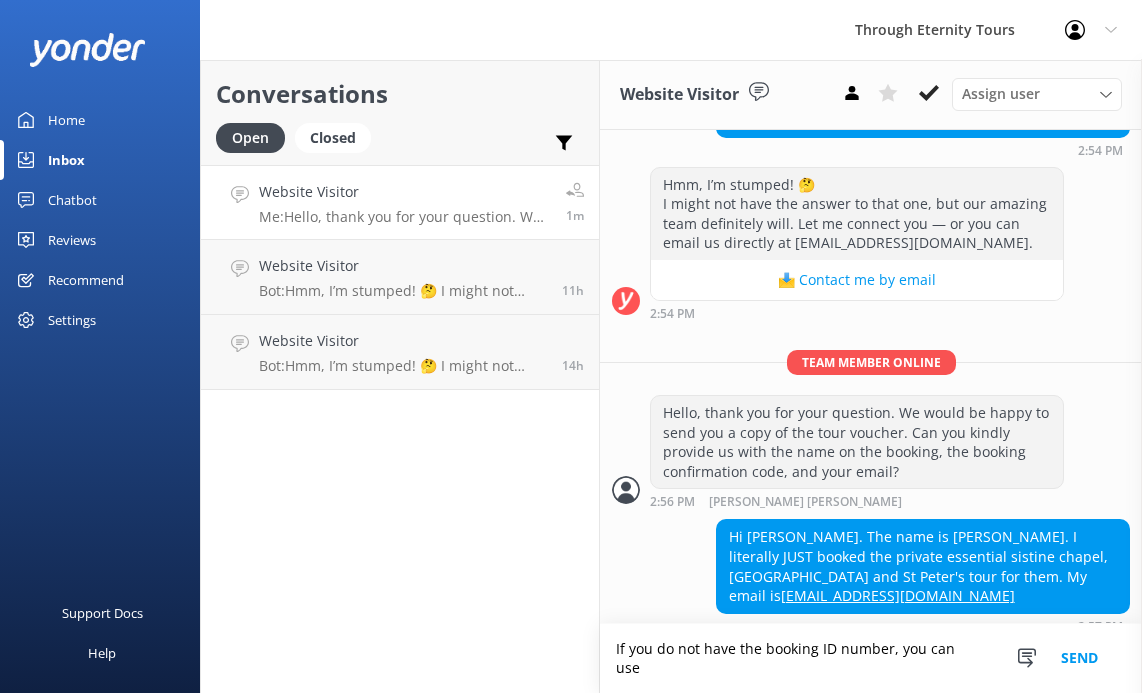 scroll, scrollTop: 406, scrollLeft: 0, axis: vertical 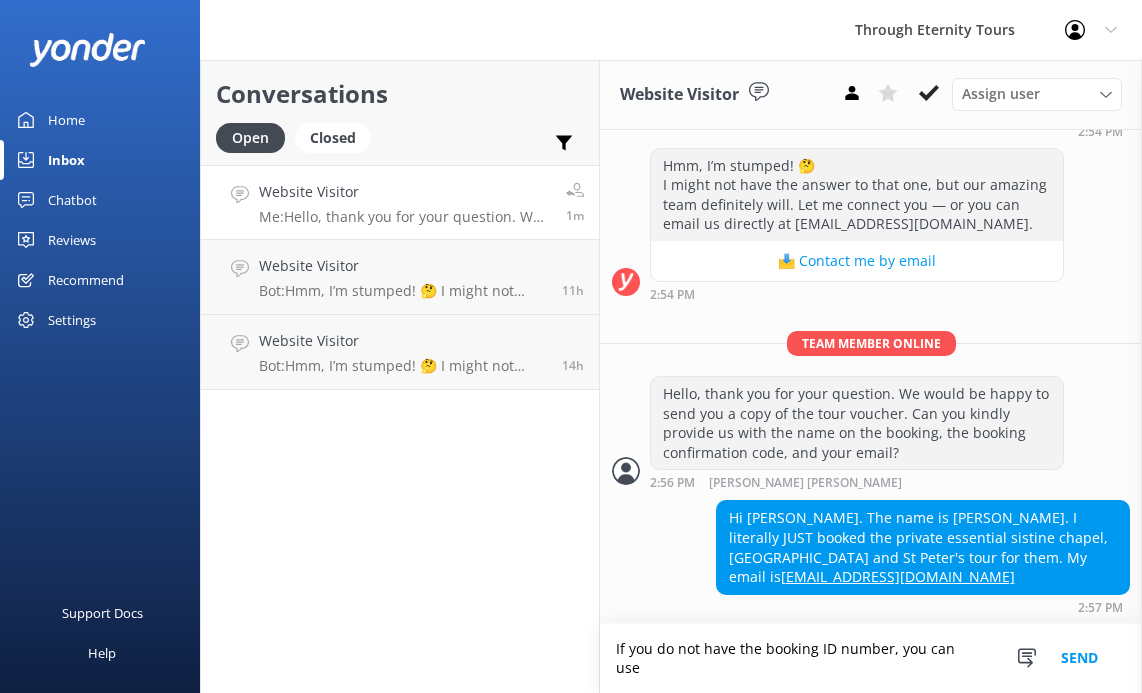 click on "If you do not have the booking ID number, you can use" at bounding box center [871, 658] 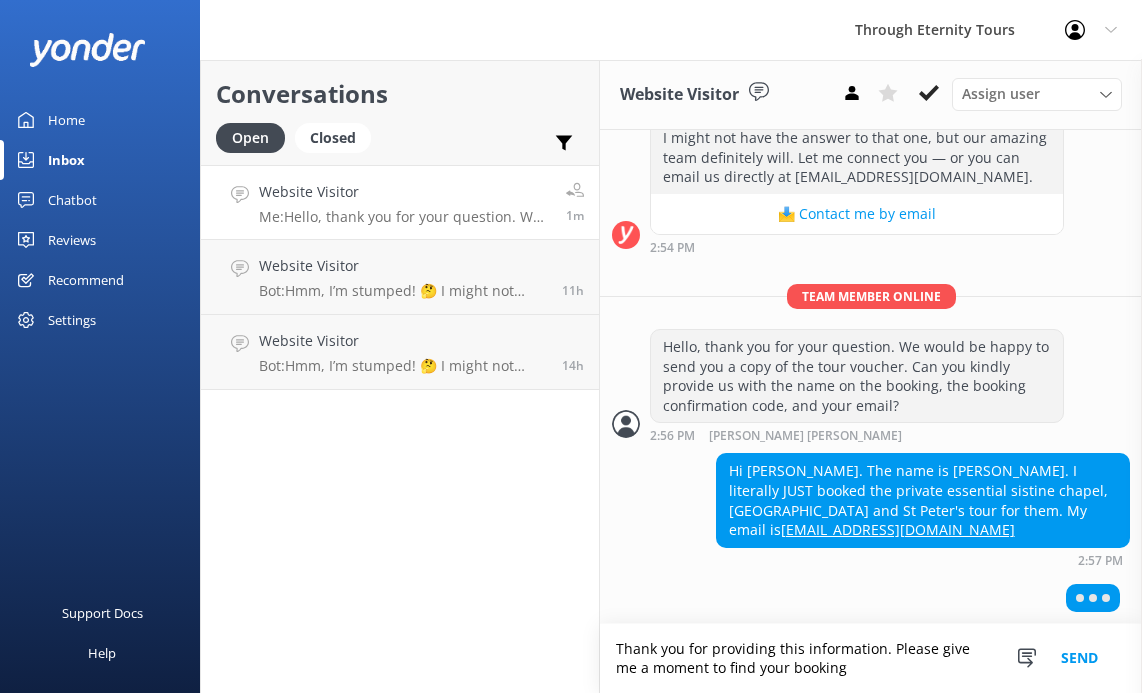 scroll, scrollTop: 406, scrollLeft: 0, axis: vertical 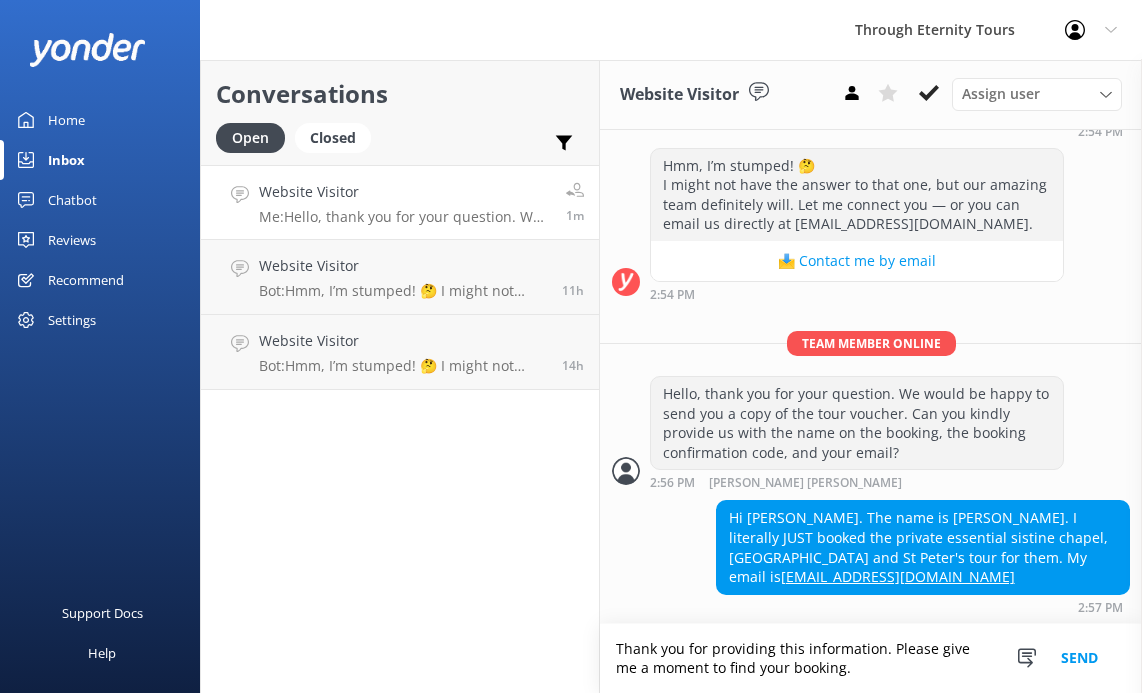 type on "Thank you for providing this information. Please give me a moment to find your booking." 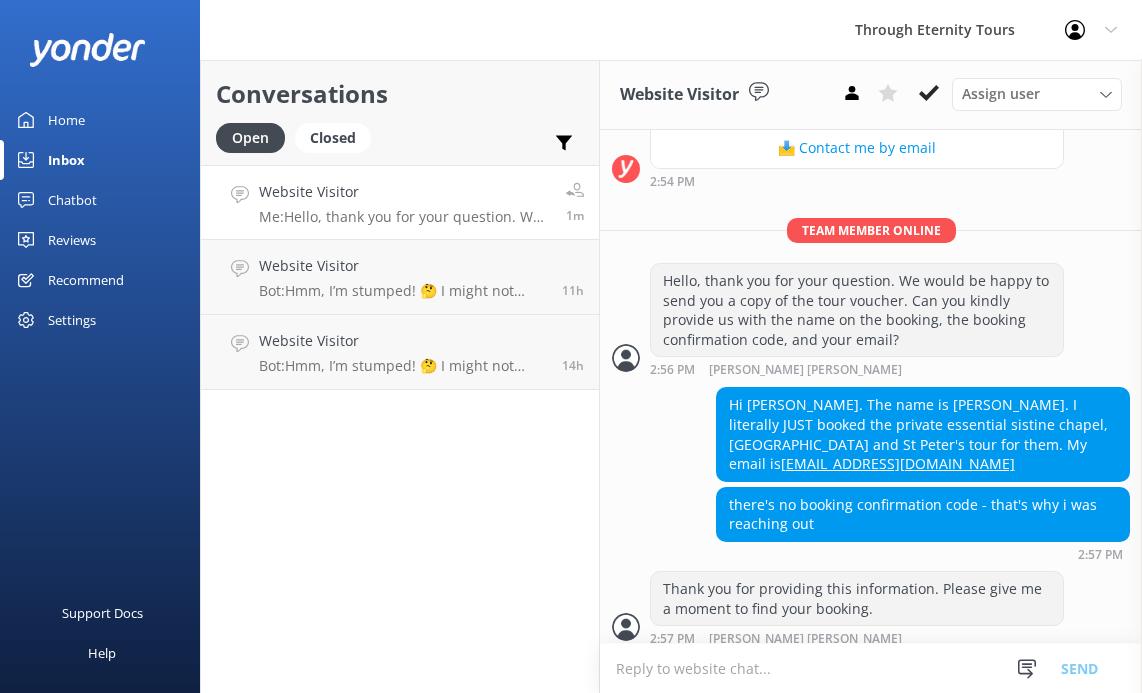 scroll, scrollTop: 531, scrollLeft: 0, axis: vertical 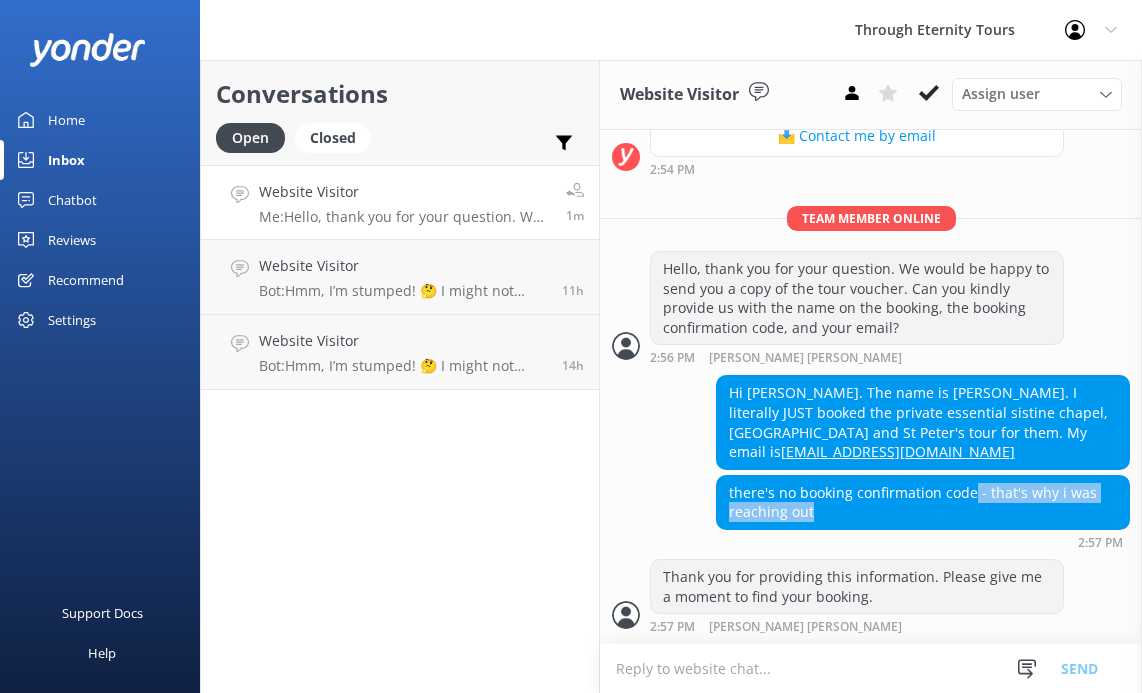 drag, startPoint x: 969, startPoint y: 489, endPoint x: 969, endPoint y: 507, distance: 18 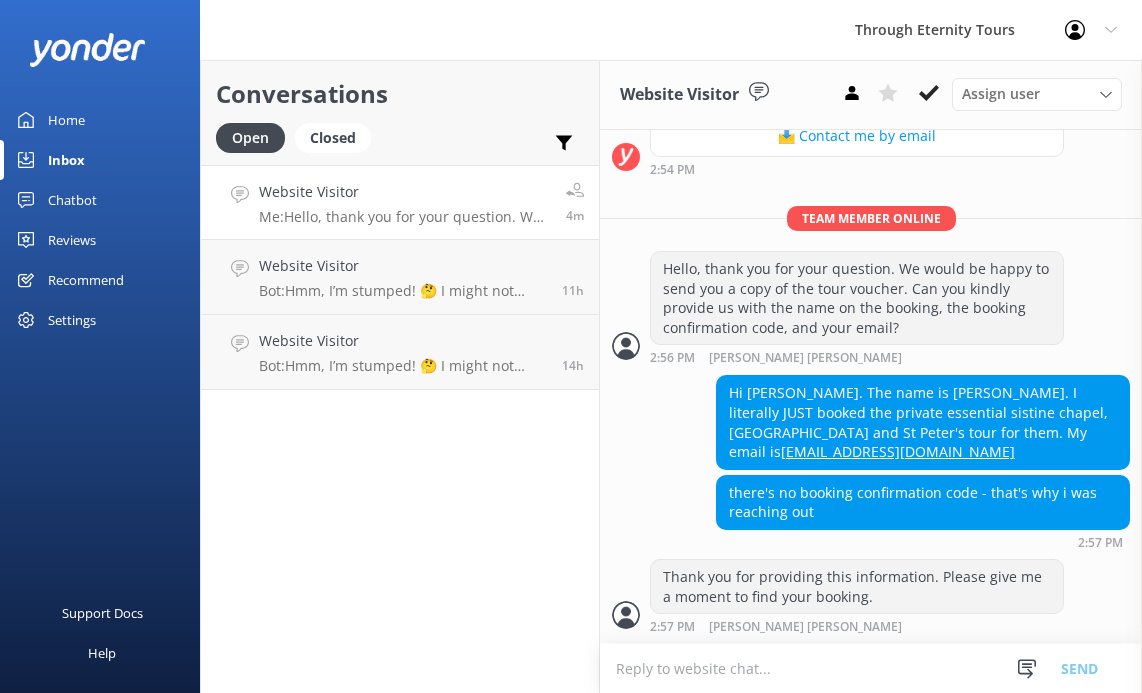 click at bounding box center [871, 668] 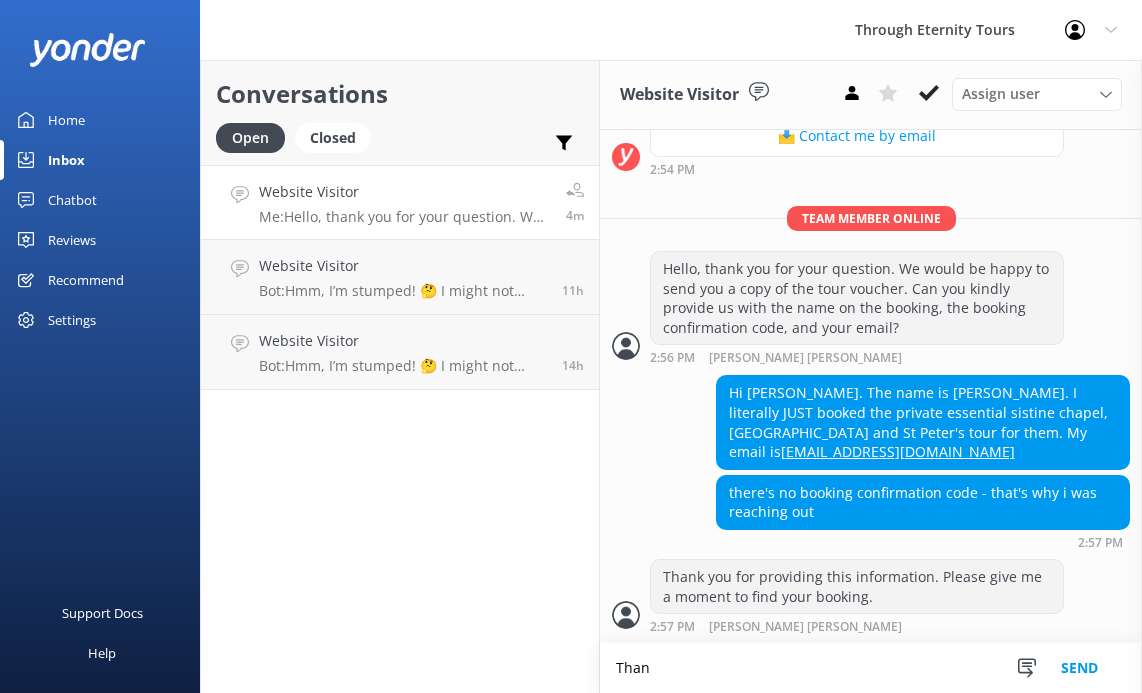 scroll, scrollTop: 532, scrollLeft: 0, axis: vertical 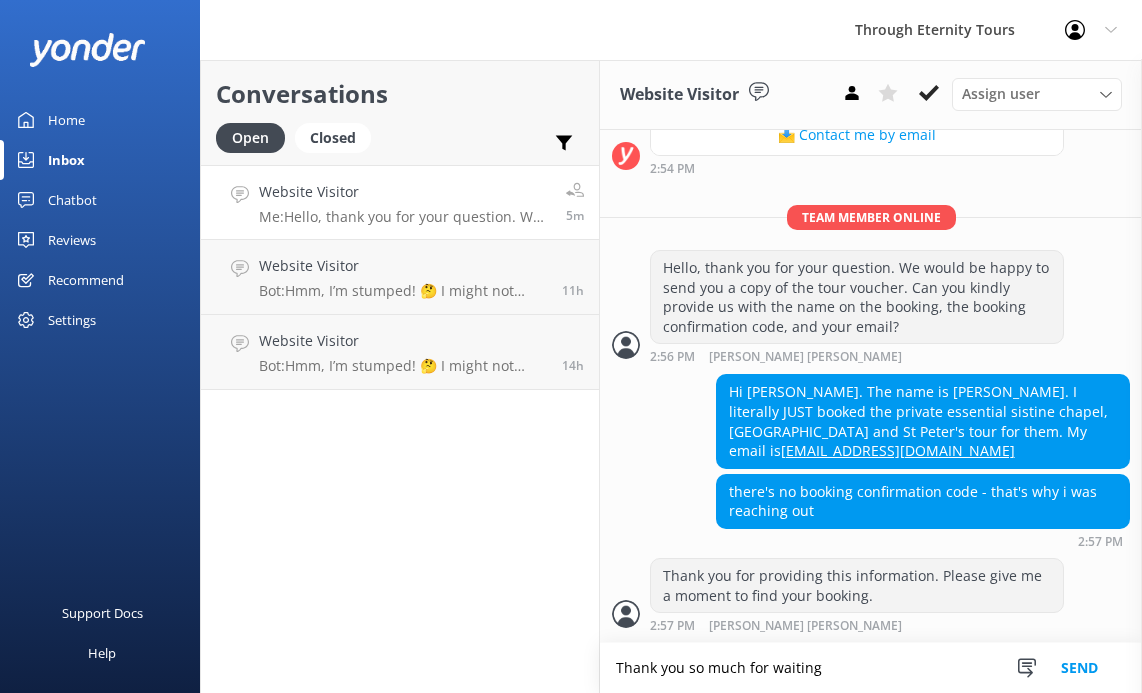 click on "Thank you so much for waiting" at bounding box center (871, 668) 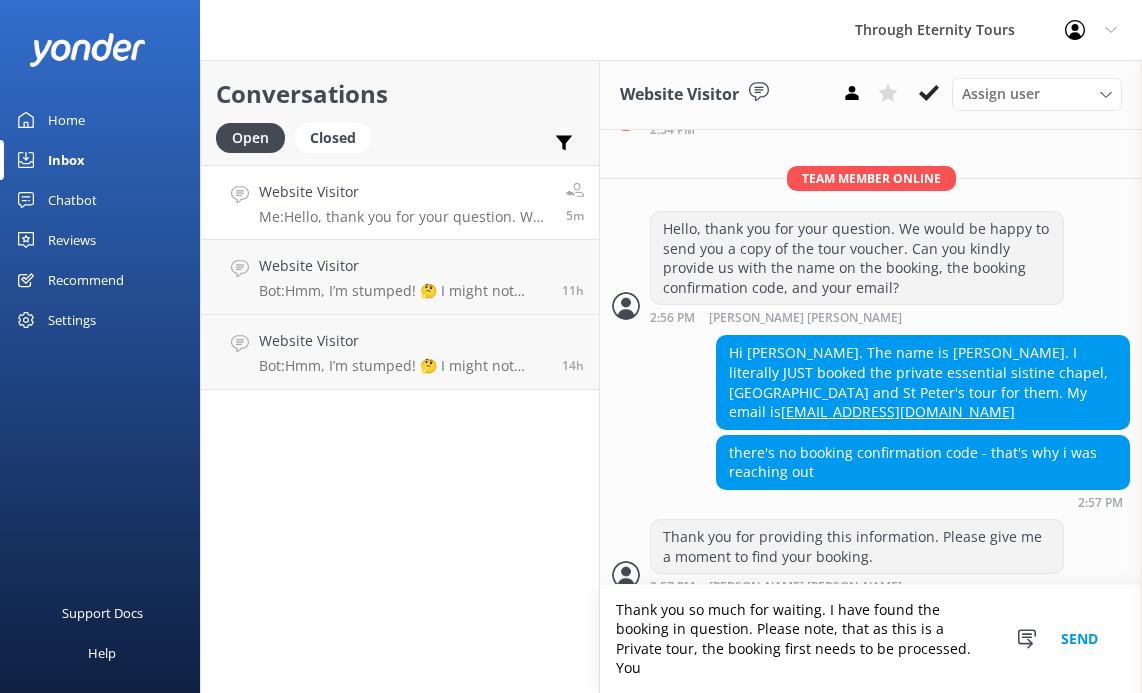 scroll, scrollTop: 590, scrollLeft: 0, axis: vertical 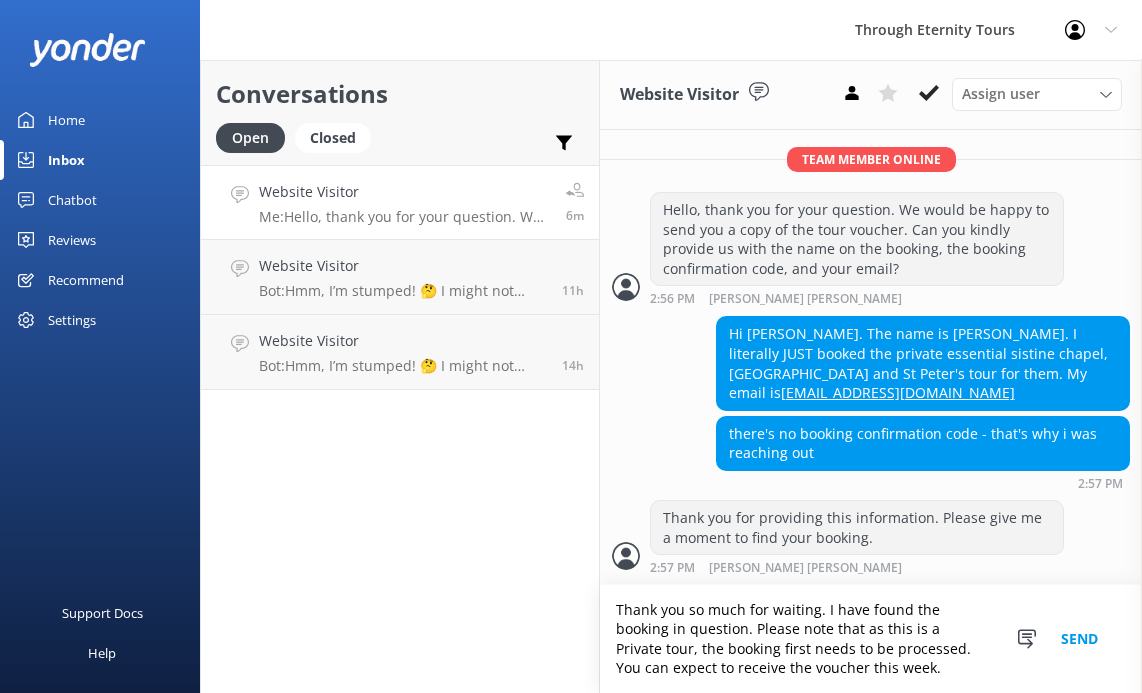 click on "Thank you so much for waiting. I have found the booking in question. Please note that as this is a Private tour, the booking first needs to be processed. You can expect to receive the voucher this week." at bounding box center (871, 639) 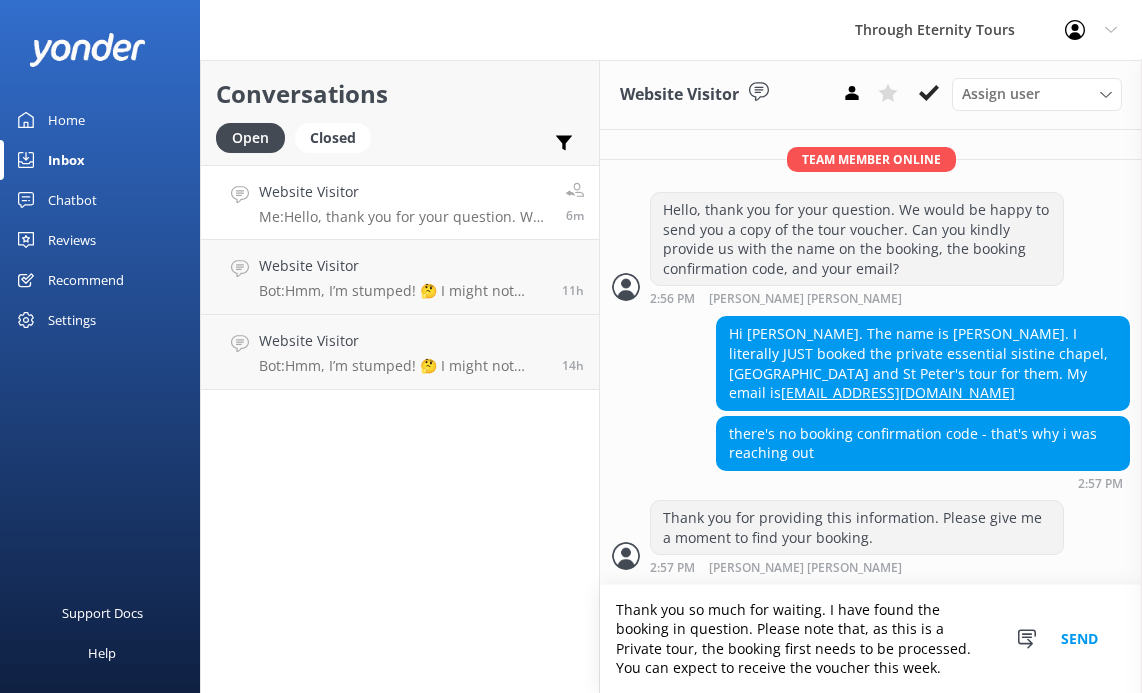 click on "Thank you so much for waiting. I have found the booking in question. Please note that, as this is a Private tour, the booking first needs to be processed. You can expect to receive the voucher this week." at bounding box center (871, 639) 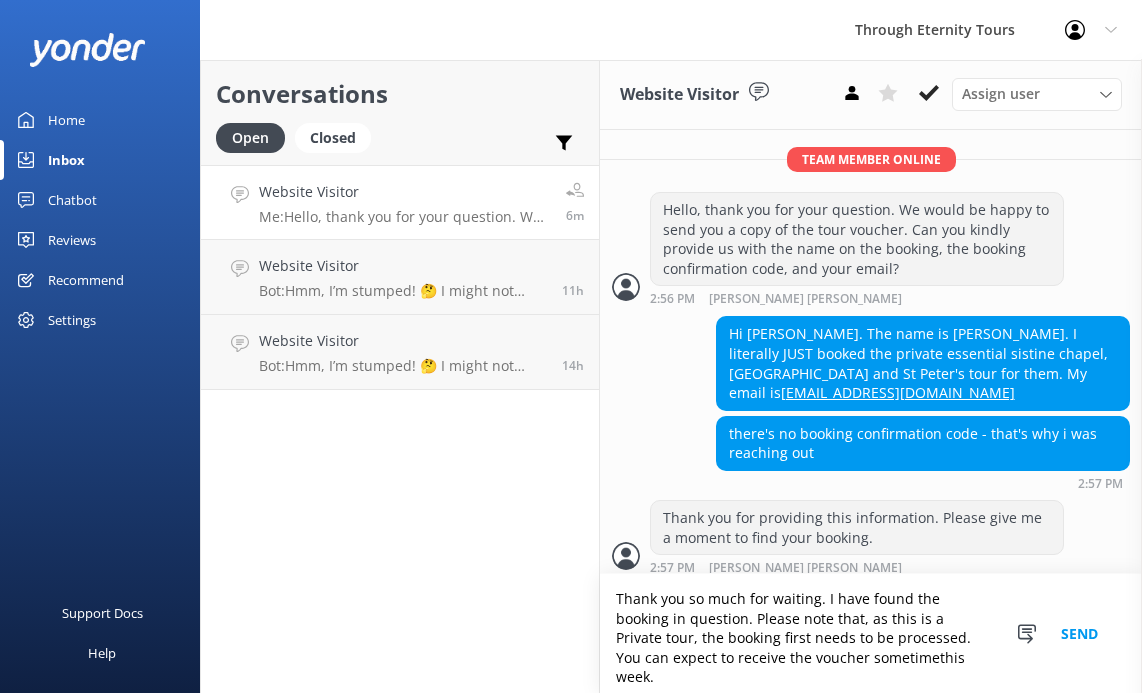 scroll, scrollTop: 601, scrollLeft: 0, axis: vertical 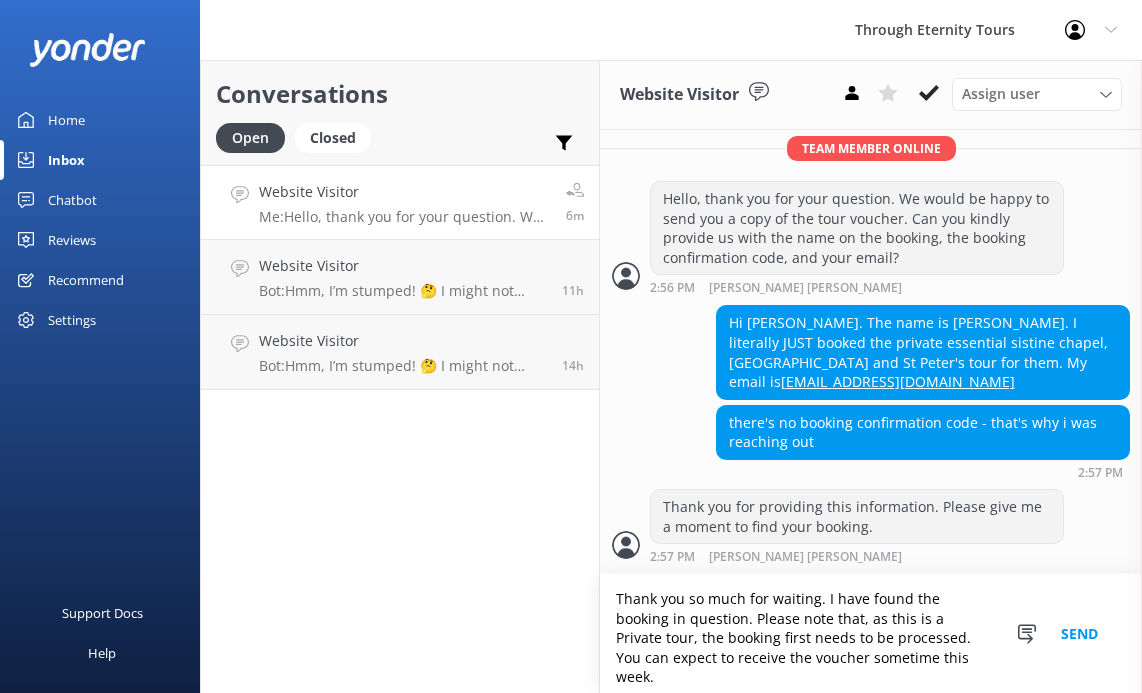 click on "Thank you so much for waiting. I have found the booking in question. Please note that, as this is a Private tour, the booking first needs to be processed. You can expect to receive the voucher sometime this week." at bounding box center [871, 633] 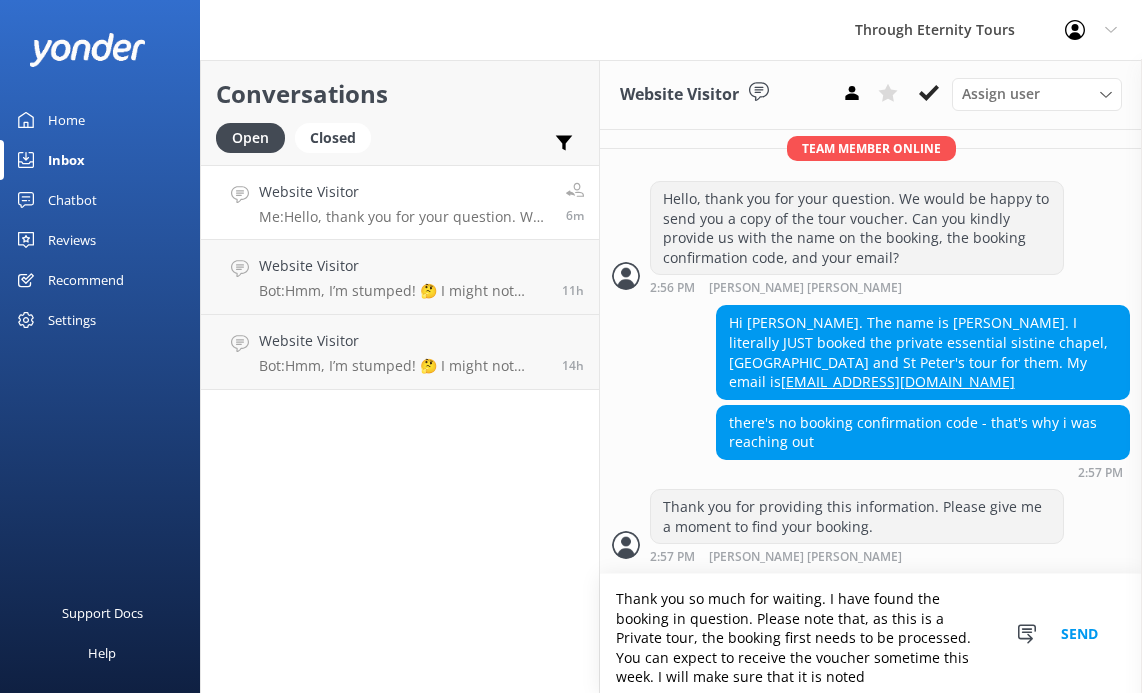 scroll, scrollTop: 9, scrollLeft: 0, axis: vertical 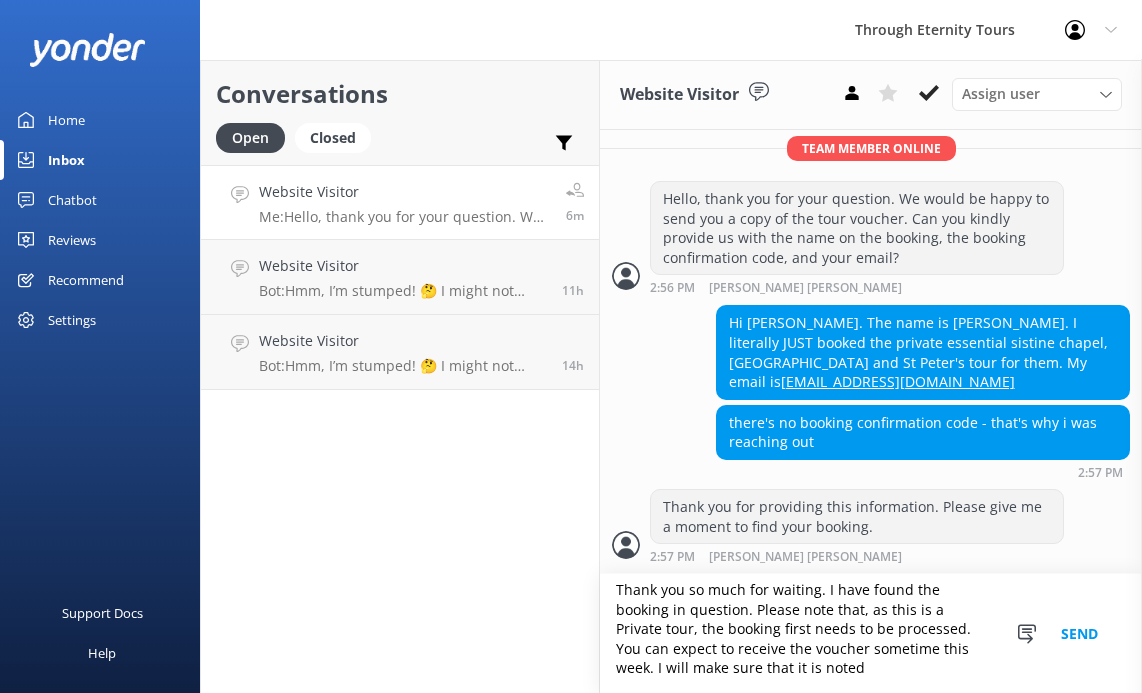 drag, startPoint x: 872, startPoint y: 678, endPoint x: 763, endPoint y: 666, distance: 109.65856 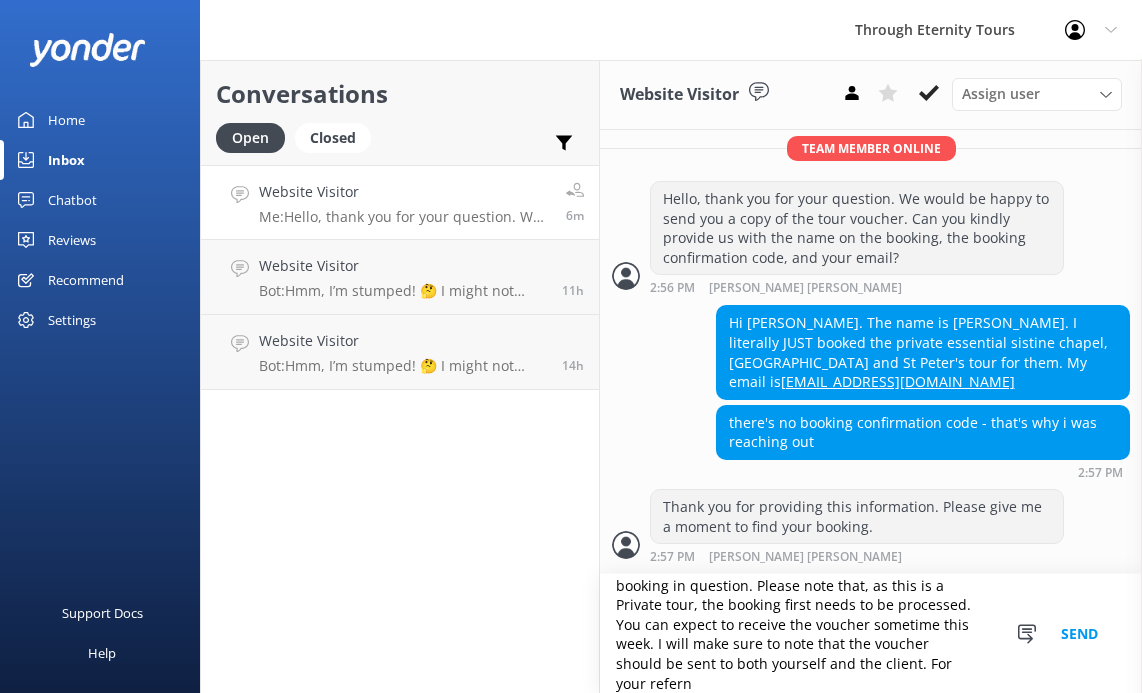 scroll, scrollTop: 28, scrollLeft: 0, axis: vertical 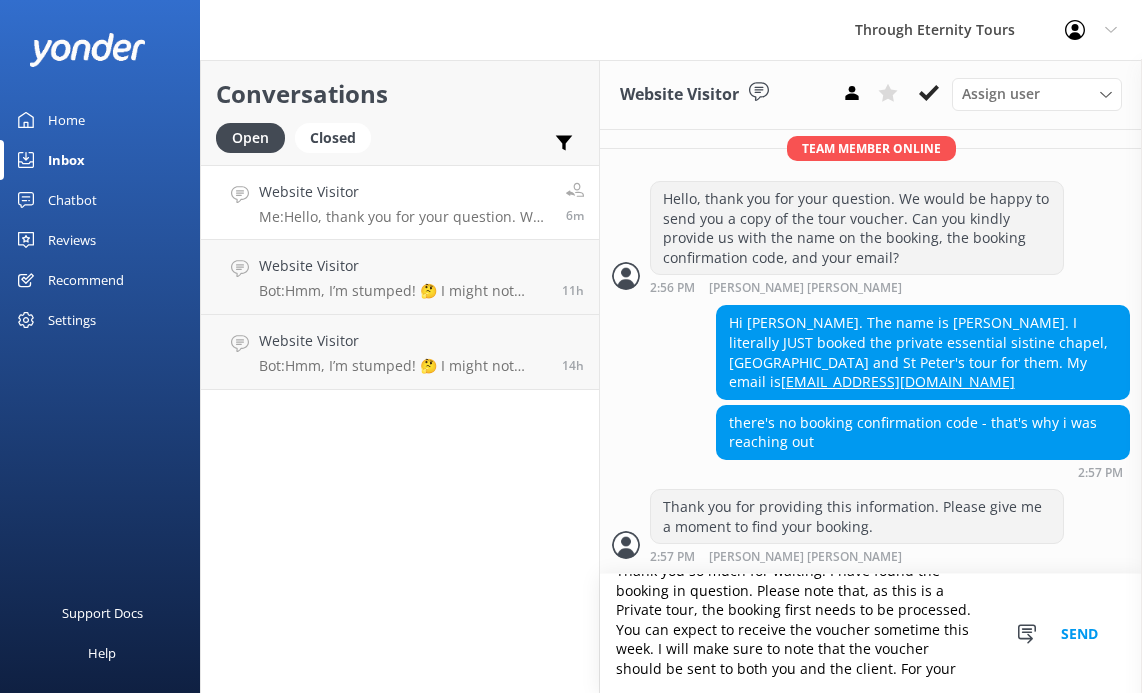 click on "Thank you so much for waiting. I have found the booking in question. Please note that, as this is a Private tour, the booking first needs to be processed. You can expect to receive the voucher sometime this week. I will make sure to note that the voucher should be sent to both you and the client. For your" at bounding box center (871, 633) 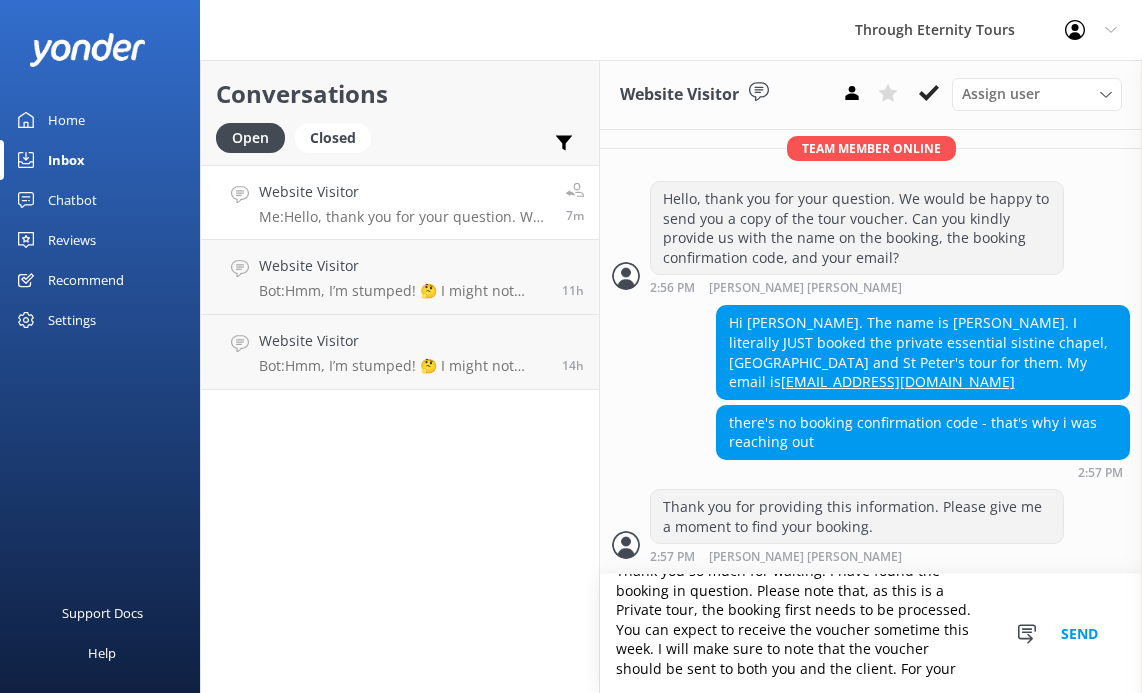 drag, startPoint x: 932, startPoint y: 665, endPoint x: 844, endPoint y: 664, distance: 88.005684 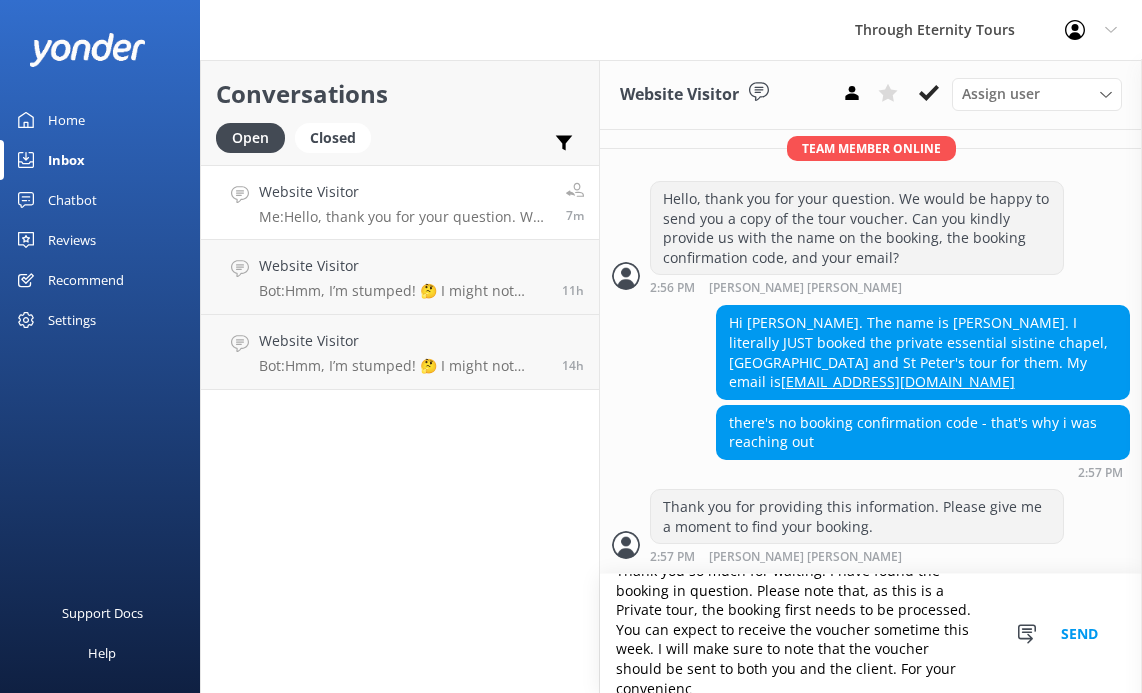 scroll, scrollTop: 33, scrollLeft: 0, axis: vertical 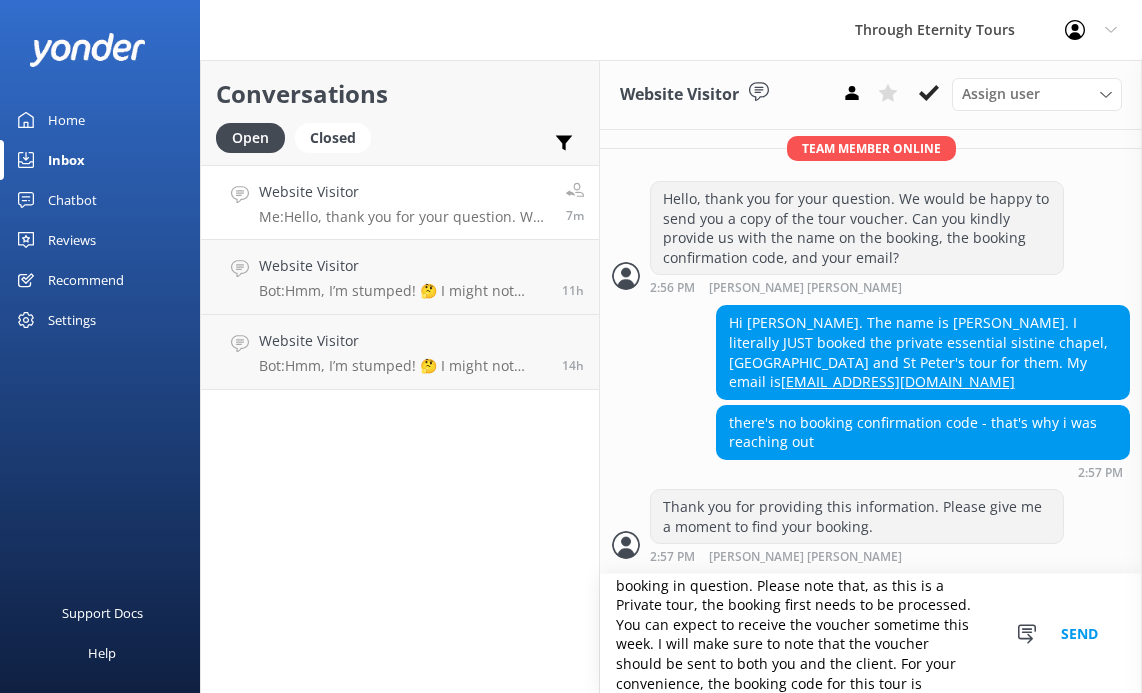 paste on "MPNZOD" 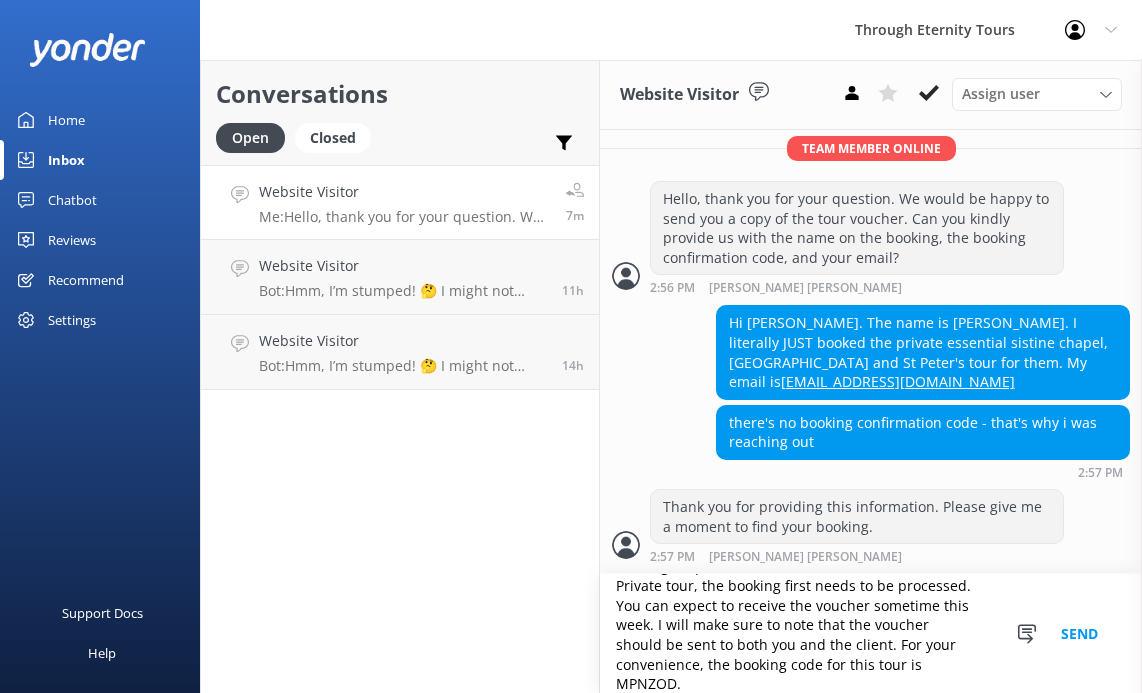 type on "Thank you so much for waiting. I have found the booking in question. Please note that, as this is a Private tour, the booking first needs to be processed. You can expect to receive the voucher sometime this week. I will make sure to note that the voucher should be sent to both you and the client. For your convenience, the booking code for this tour is MPNZOD." 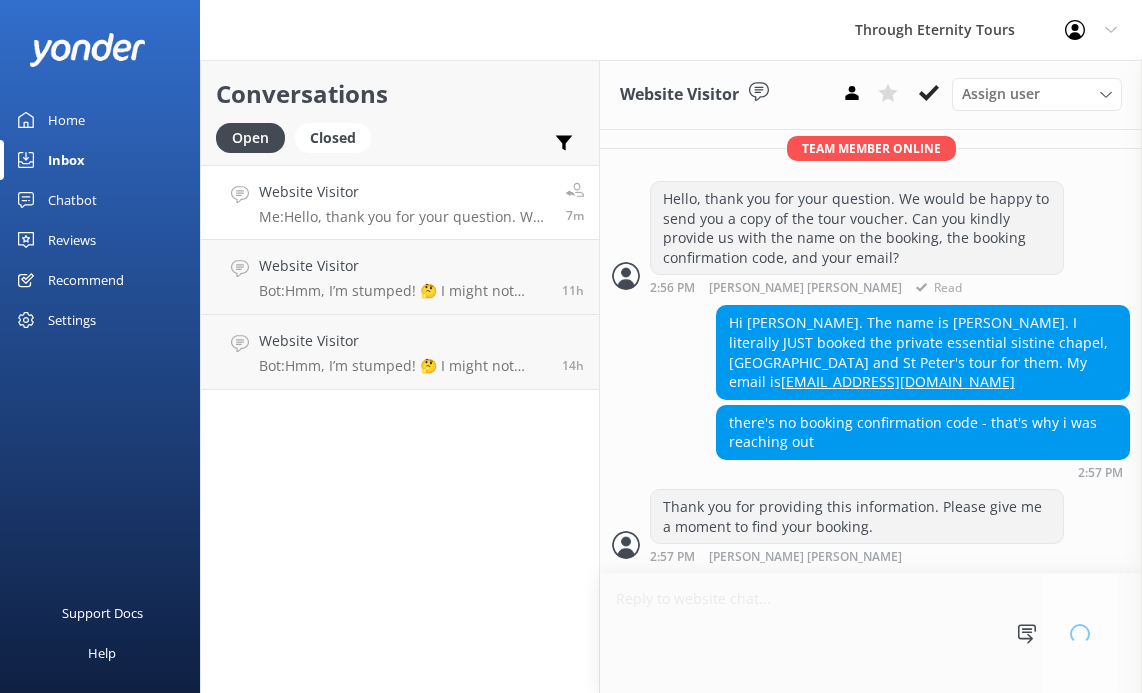 scroll, scrollTop: 0, scrollLeft: 0, axis: both 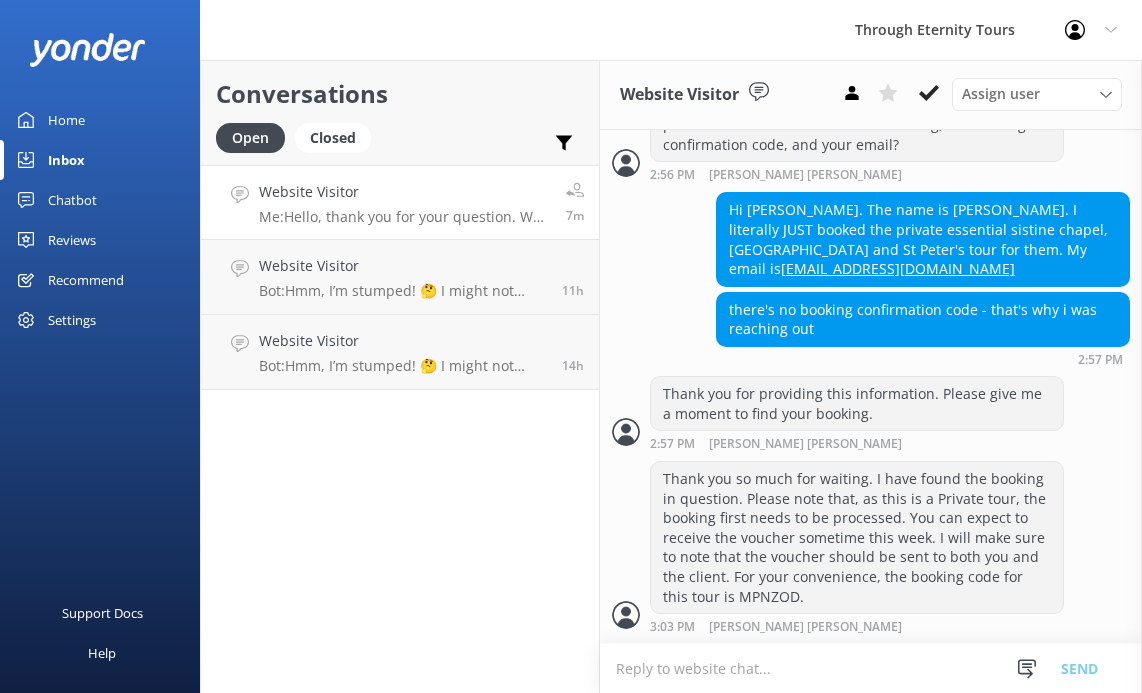 click at bounding box center [871, 668] 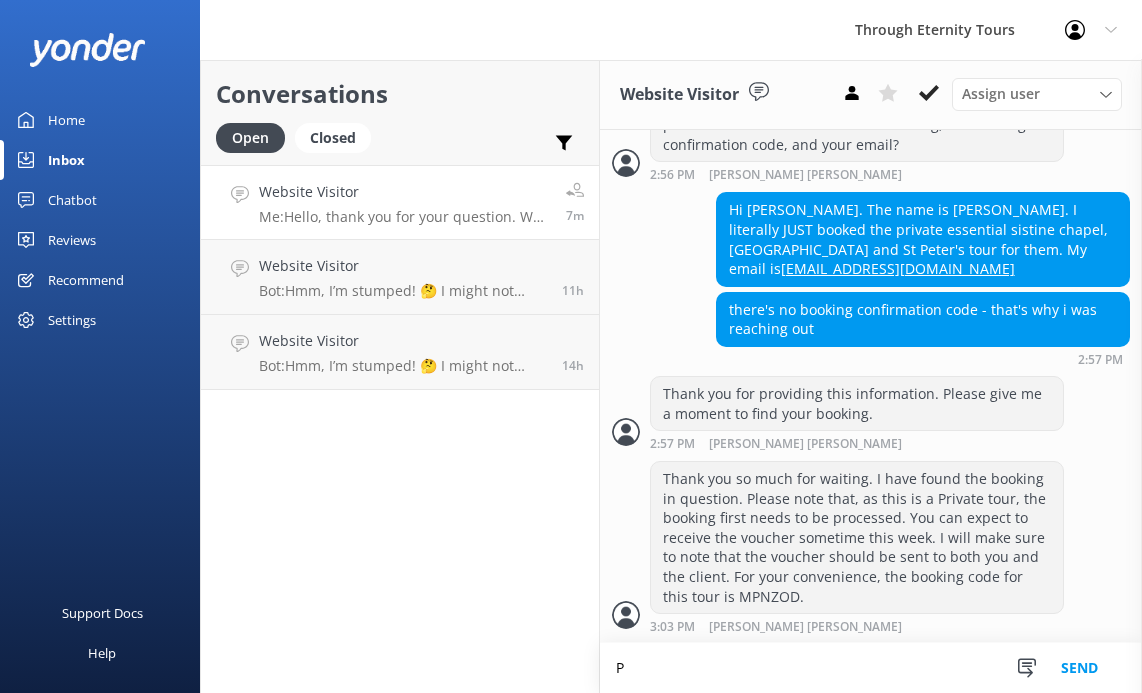 scroll, scrollTop: 0, scrollLeft: 0, axis: both 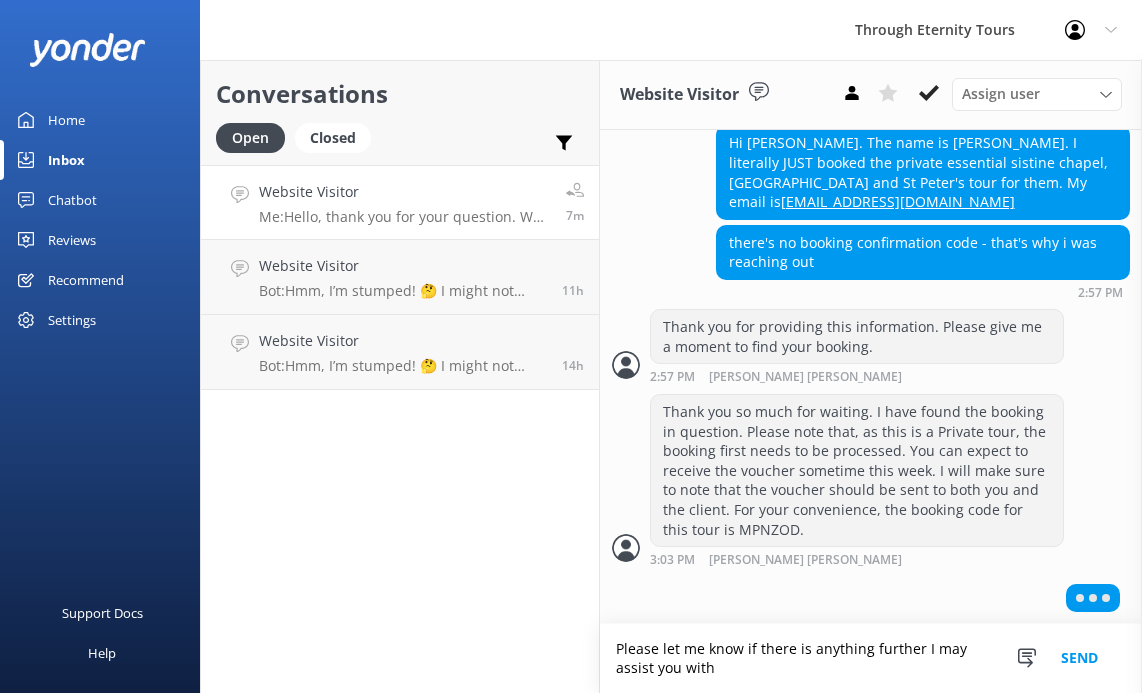 type on "Please let me know if there is anything further I may assist you with" 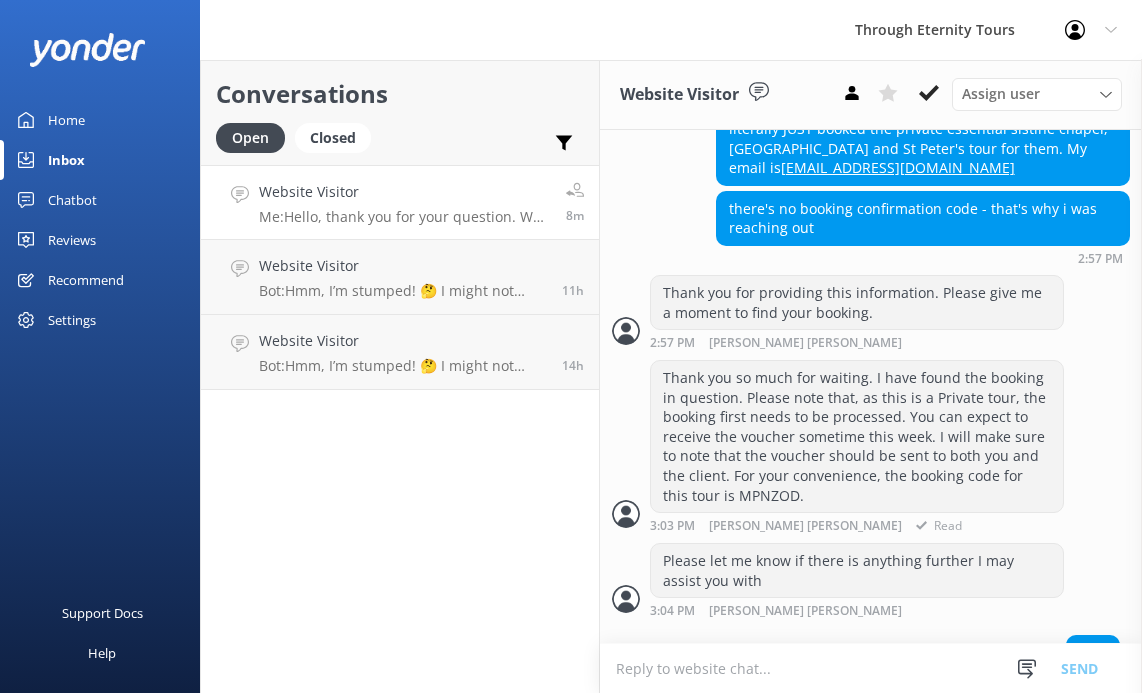 scroll, scrollTop: 846, scrollLeft: 0, axis: vertical 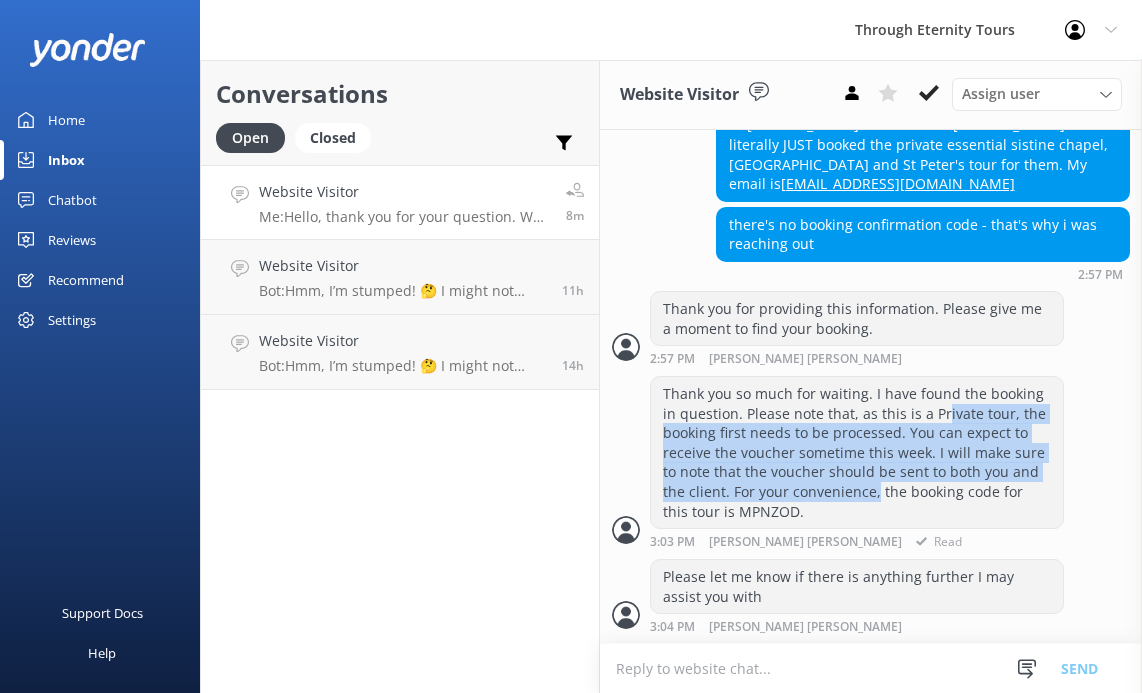 drag, startPoint x: 925, startPoint y: 372, endPoint x: 848, endPoint y: 489, distance: 140.06427 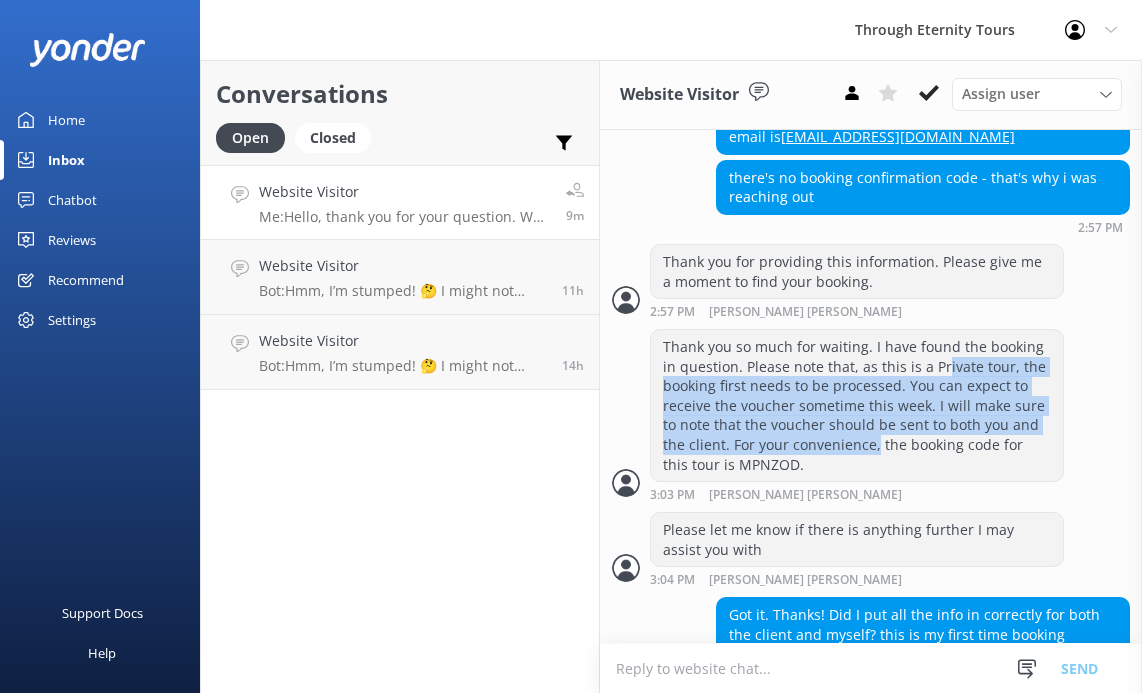 scroll, scrollTop: 903, scrollLeft: 0, axis: vertical 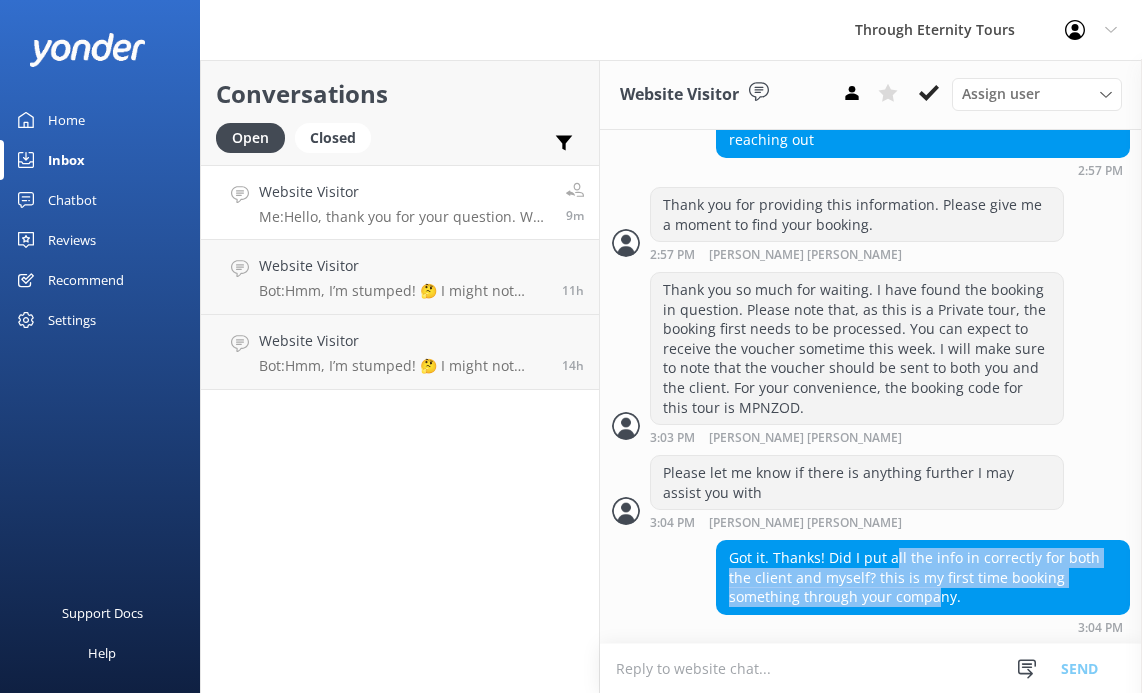 drag, startPoint x: 892, startPoint y: 560, endPoint x: 866, endPoint y: 587, distance: 37.48333 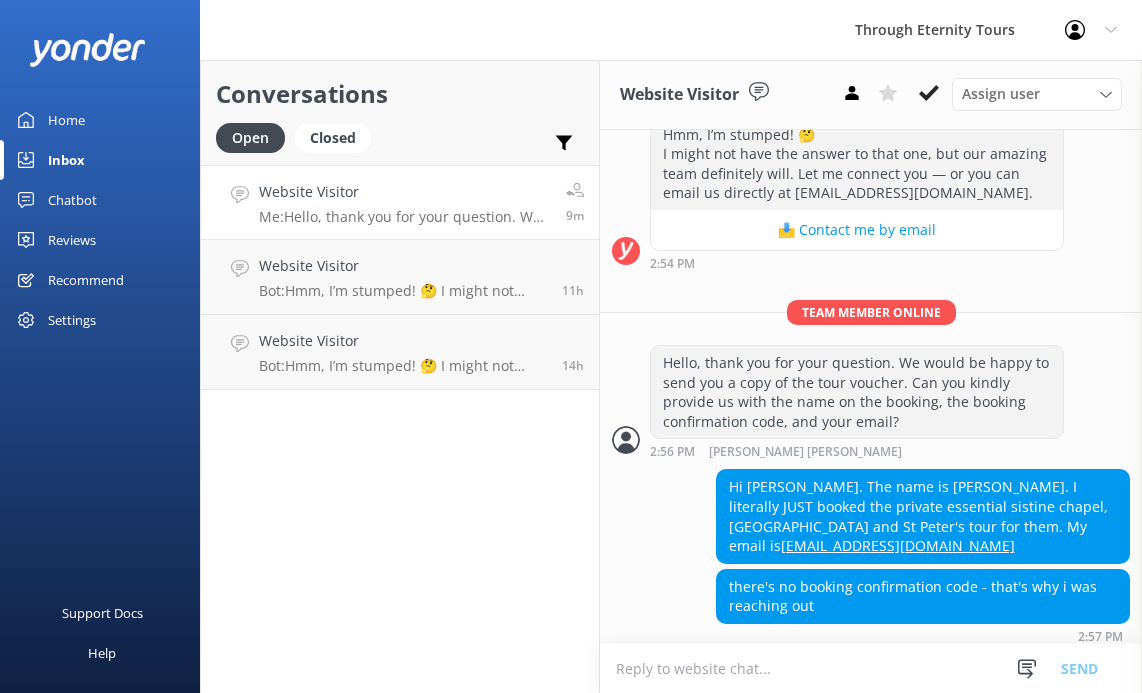scroll, scrollTop: 444, scrollLeft: 0, axis: vertical 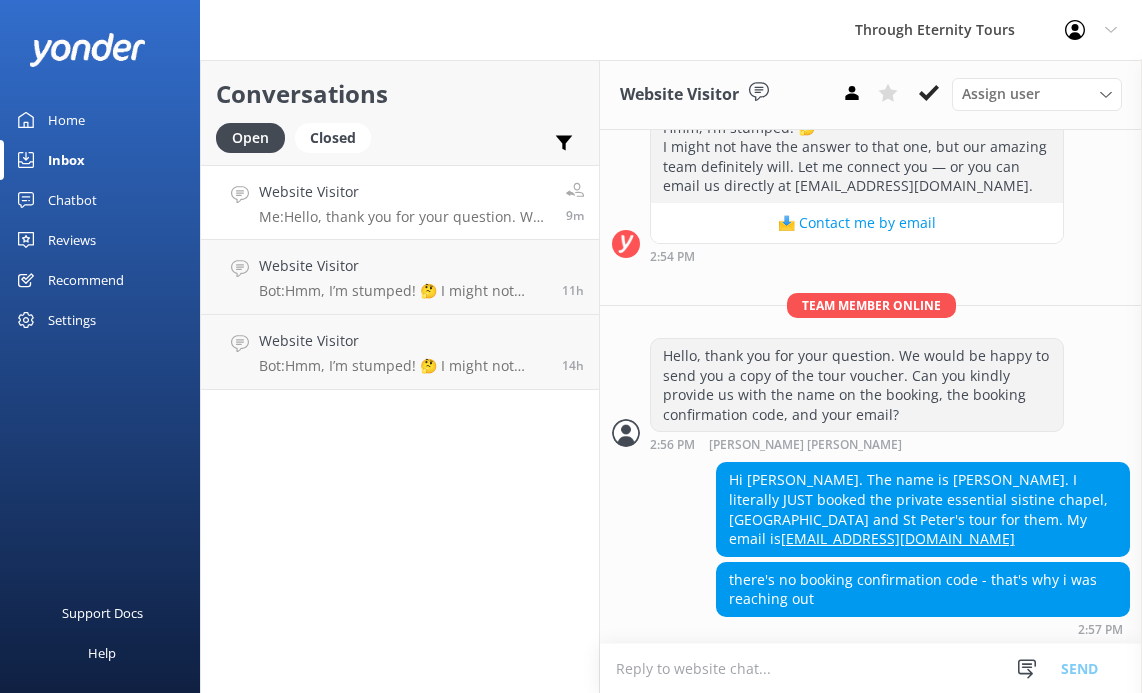 click at bounding box center [871, 668] 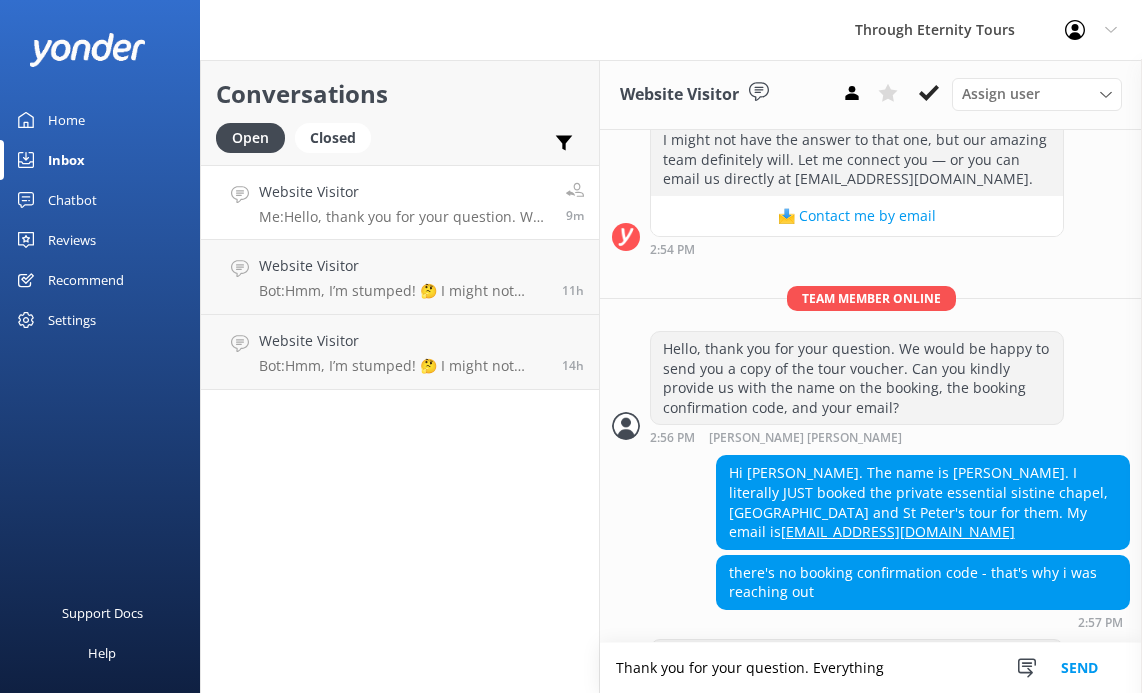 scroll, scrollTop: 904, scrollLeft: 0, axis: vertical 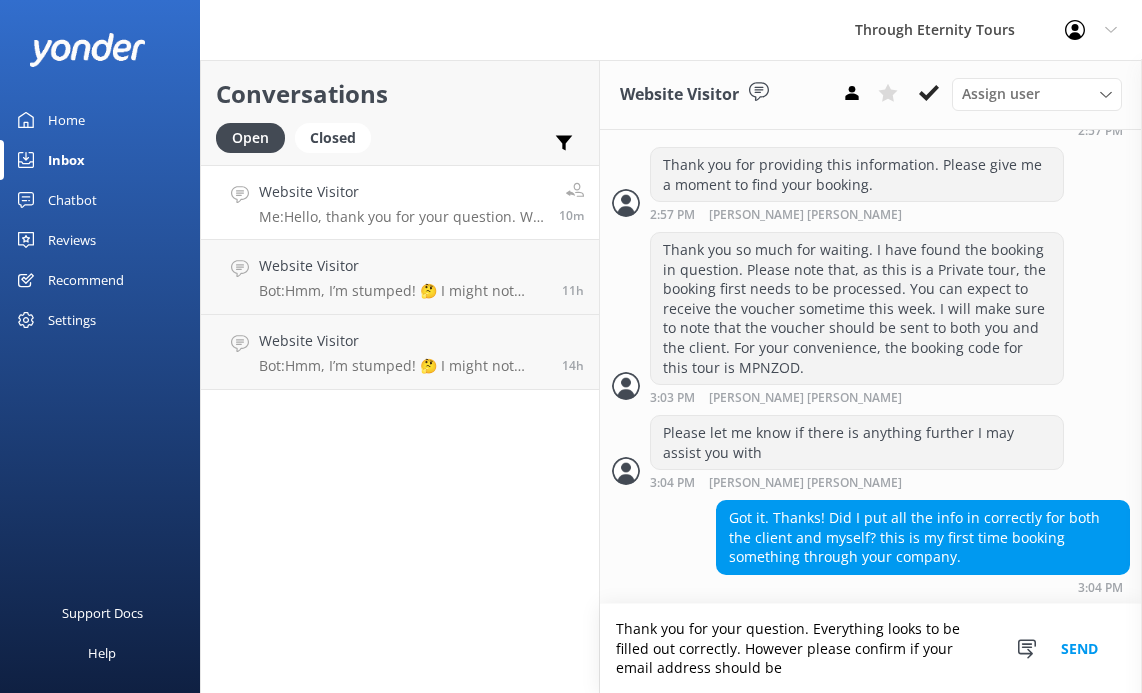 paste on "[EMAIL_ADDRESS][DOMAIN_NAME]" 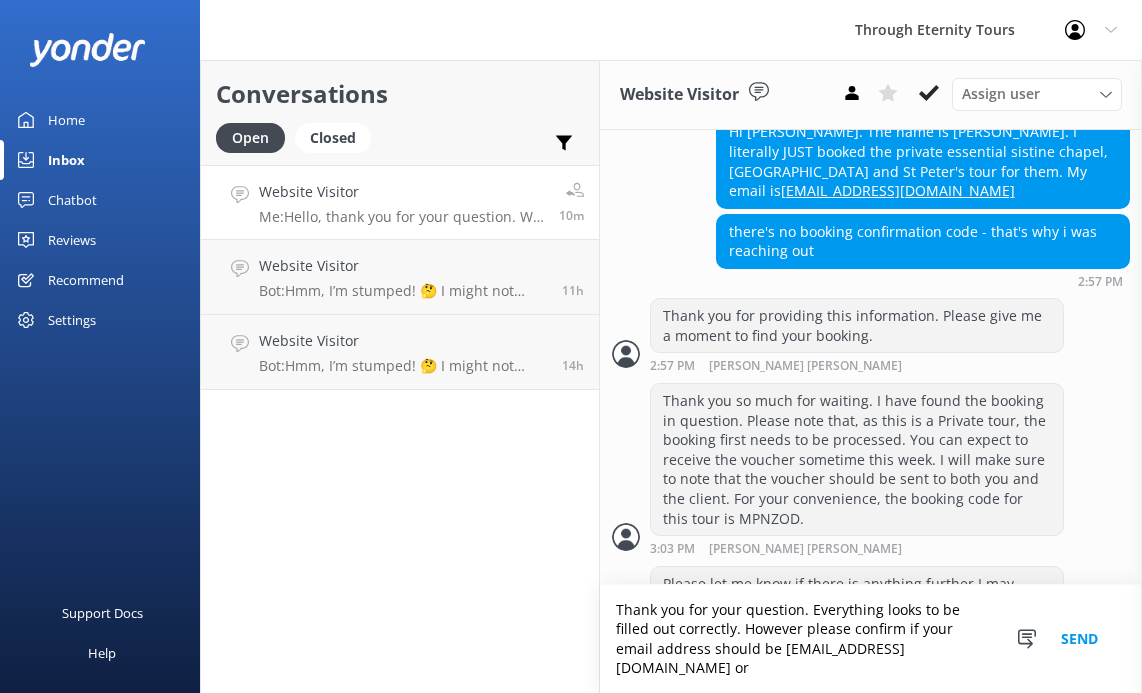 scroll, scrollTop: 734, scrollLeft: 0, axis: vertical 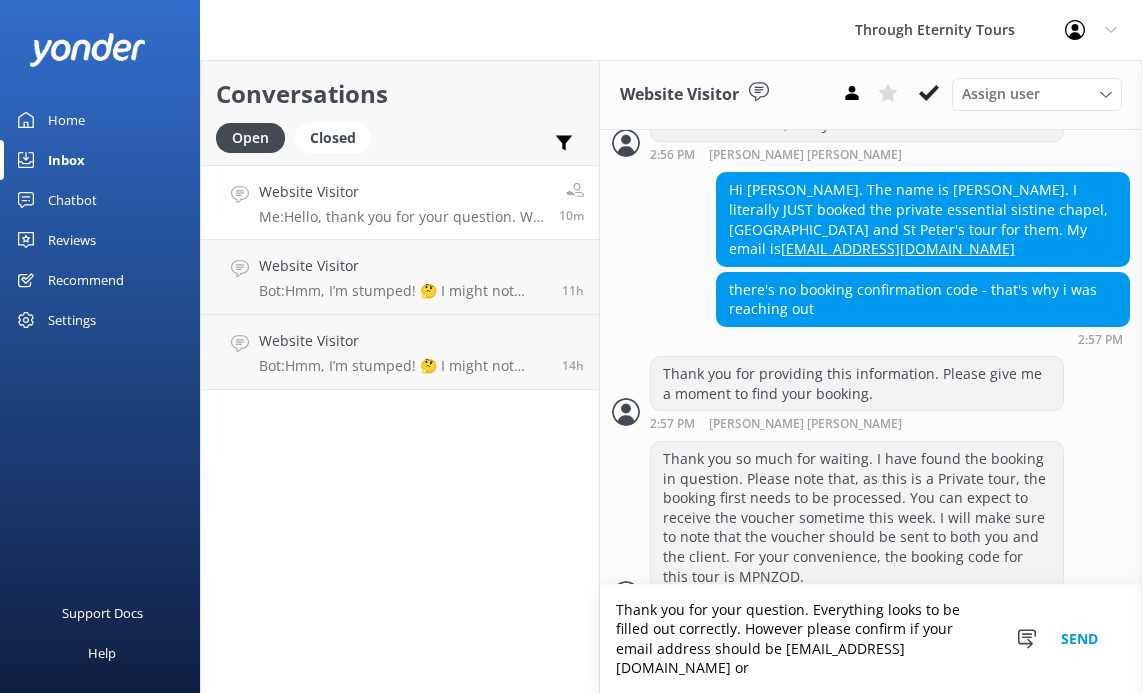 drag, startPoint x: 997, startPoint y: 252, endPoint x: 718, endPoint y: 252, distance: 279 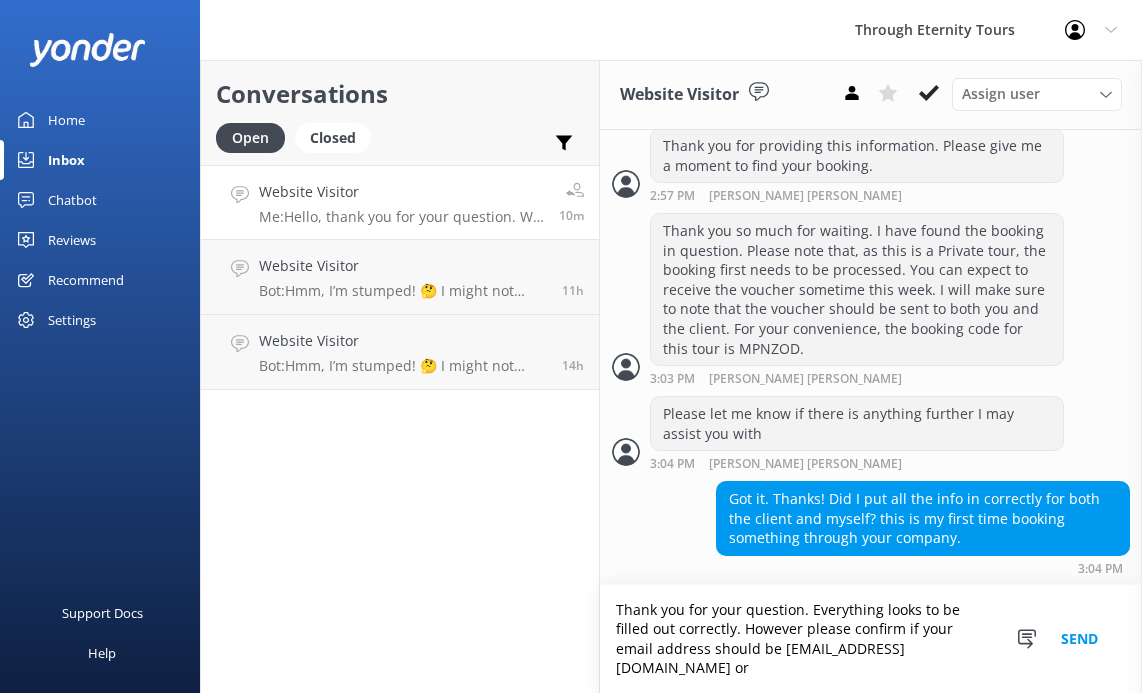 paste on "[EMAIL_ADDRESS][DOMAIN_NAME]" 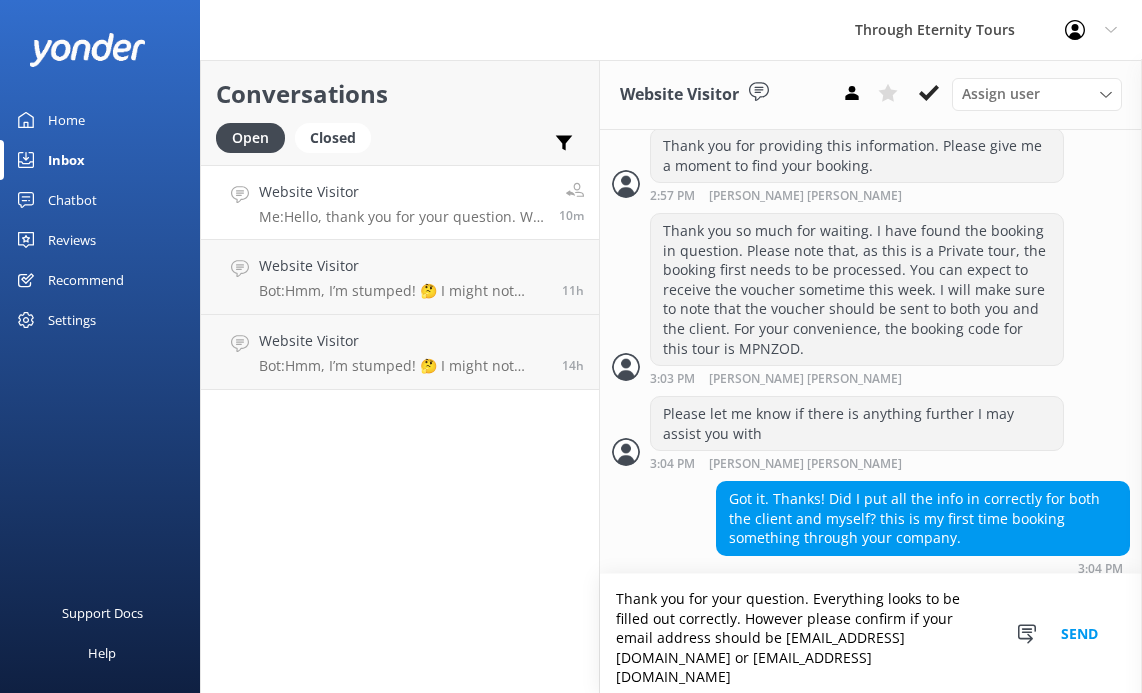 scroll, scrollTop: 973, scrollLeft: 0, axis: vertical 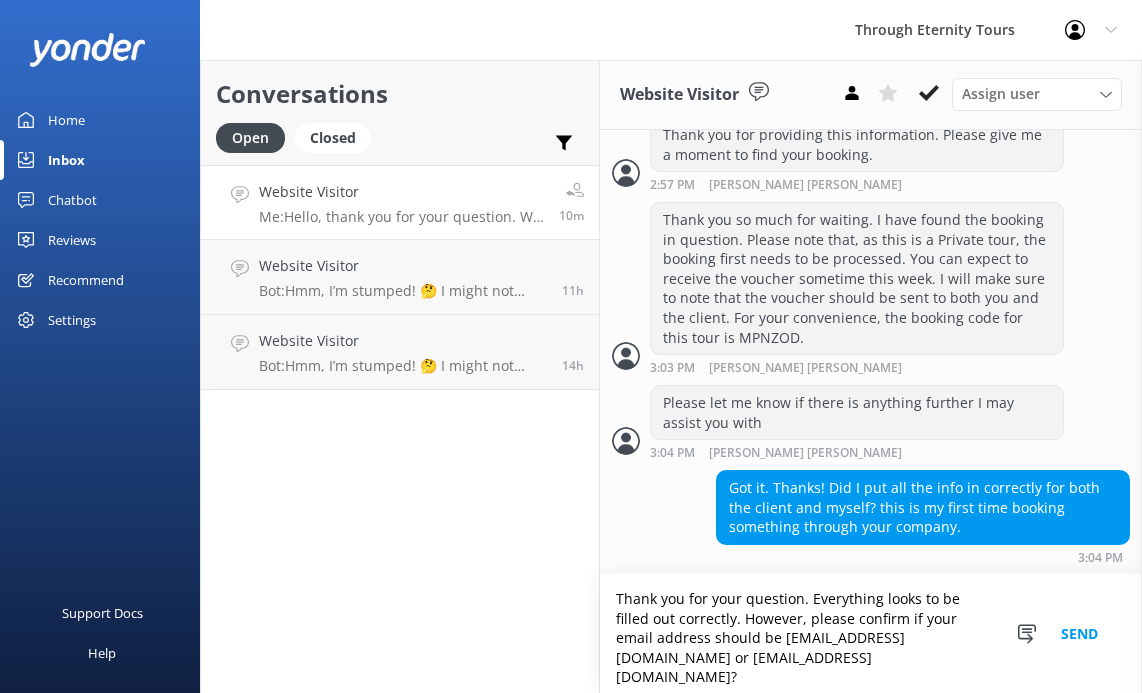 click on "Thank you for your question. Everything looks to be filled out correctly. However, please confirm if your email address should be [EMAIL_ADDRESS][DOMAIN_NAME] or [EMAIL_ADDRESS][DOMAIN_NAME]?" at bounding box center [871, 633] 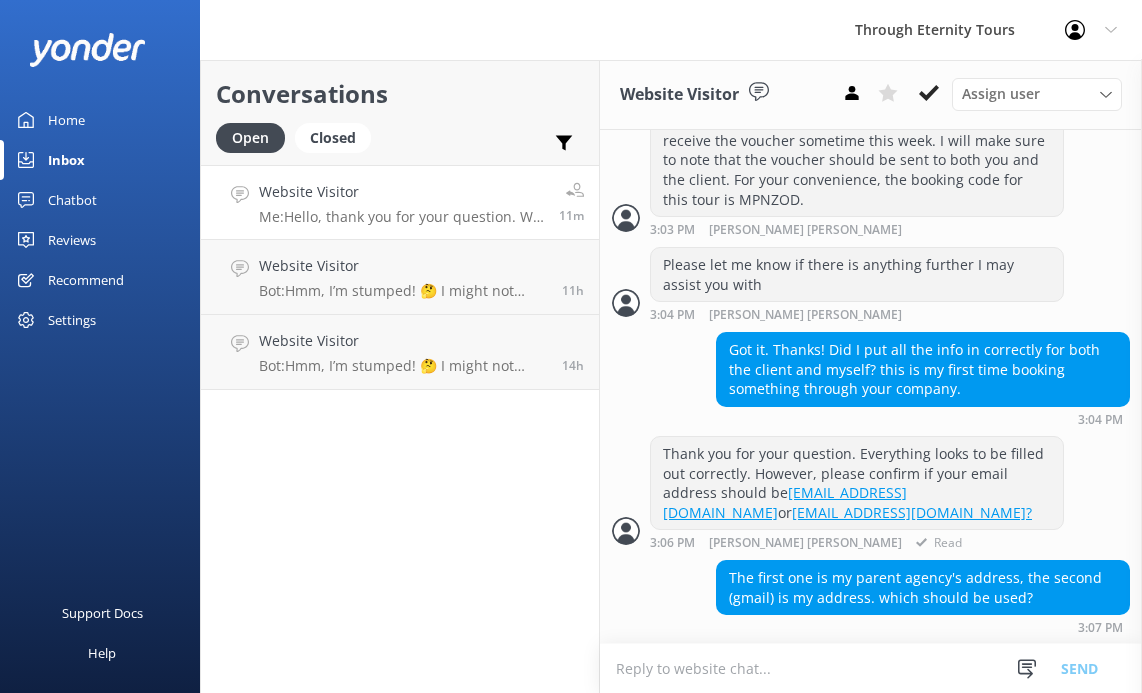 scroll, scrollTop: 1099, scrollLeft: 0, axis: vertical 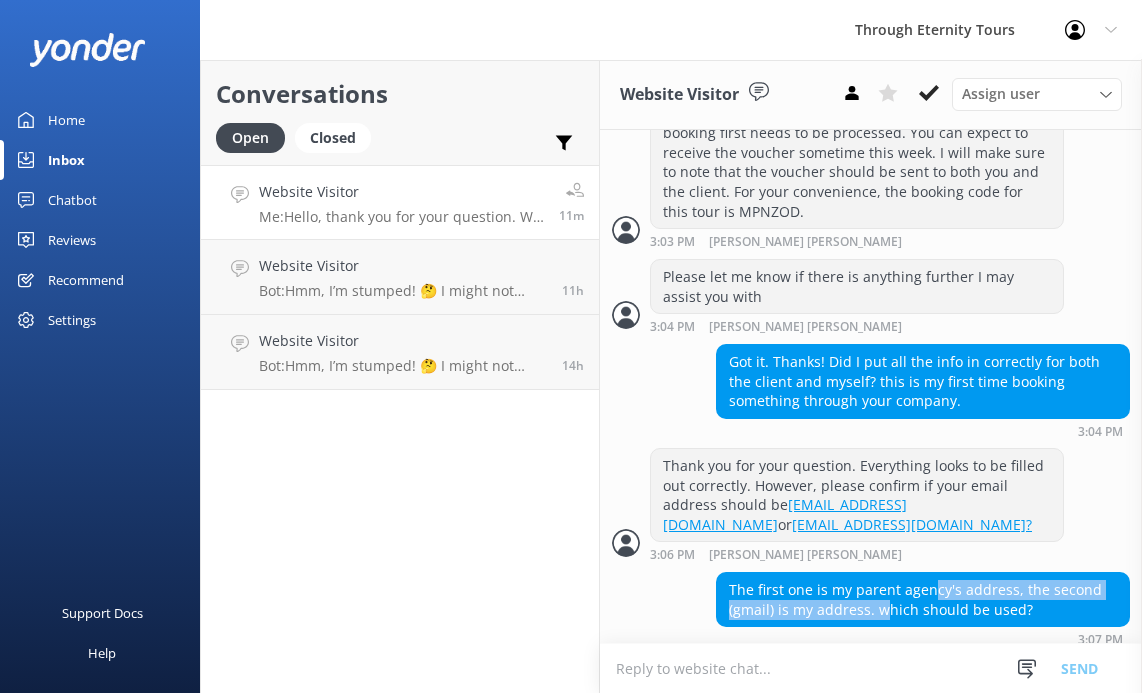 drag, startPoint x: 926, startPoint y: 589, endPoint x: 886, endPoint y: 607, distance: 43.863426 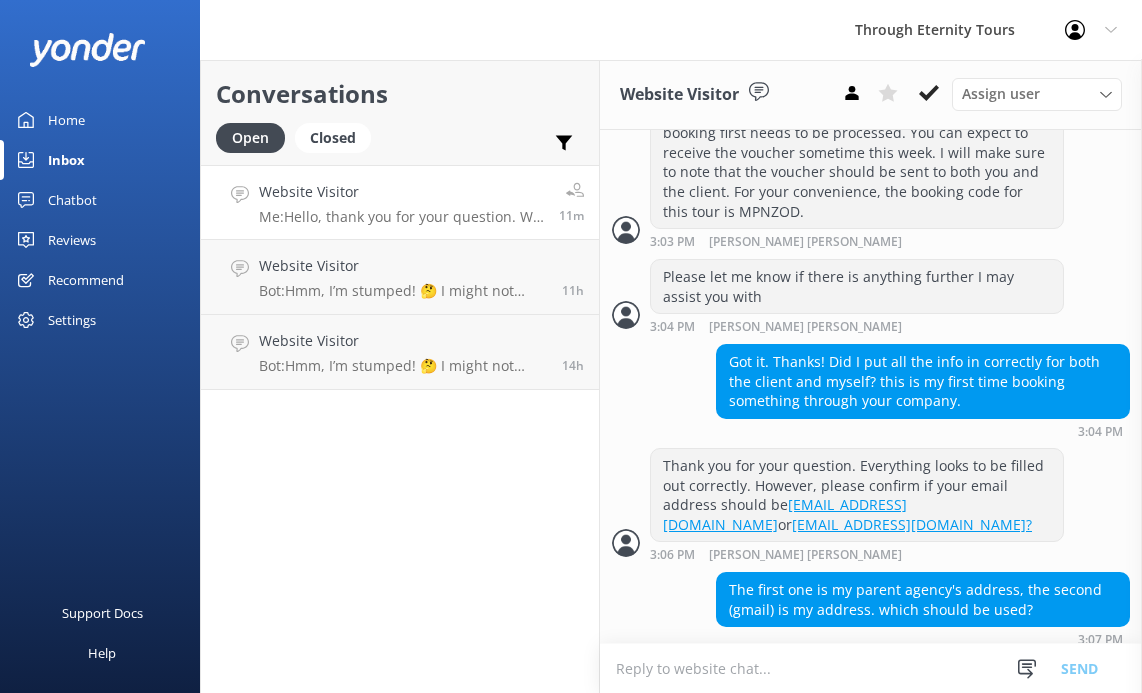 click on "The first one is my parent agency's address, the second (gmail) is my address. which should be used?" at bounding box center (923, 599) 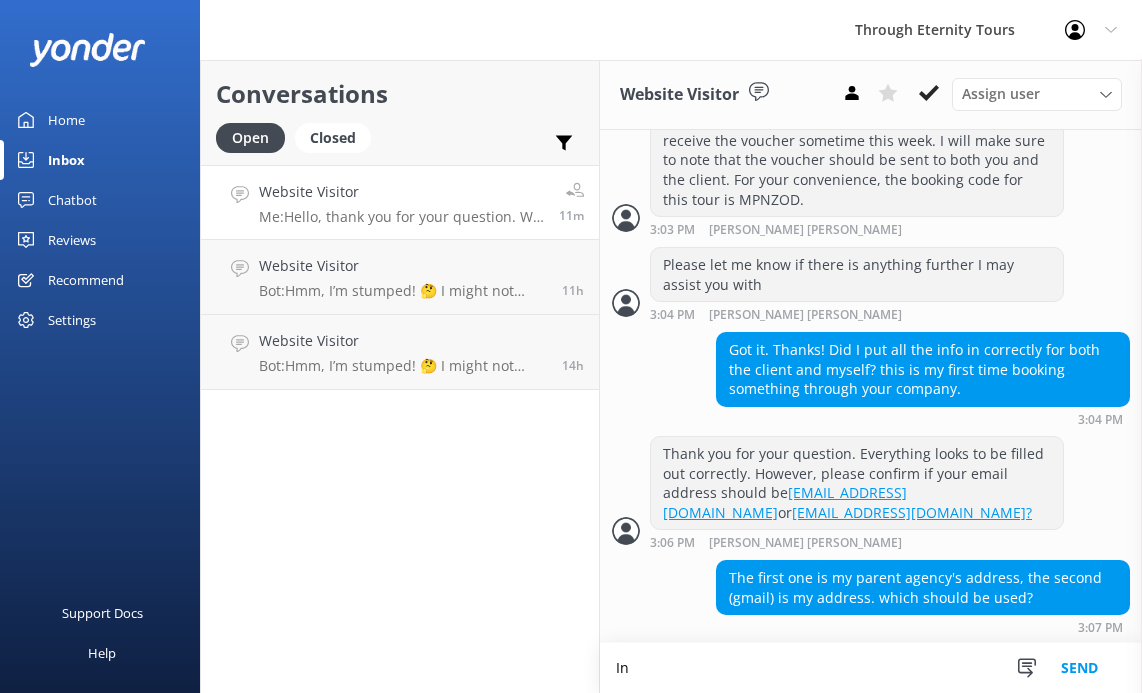 scroll, scrollTop: 1112, scrollLeft: 0, axis: vertical 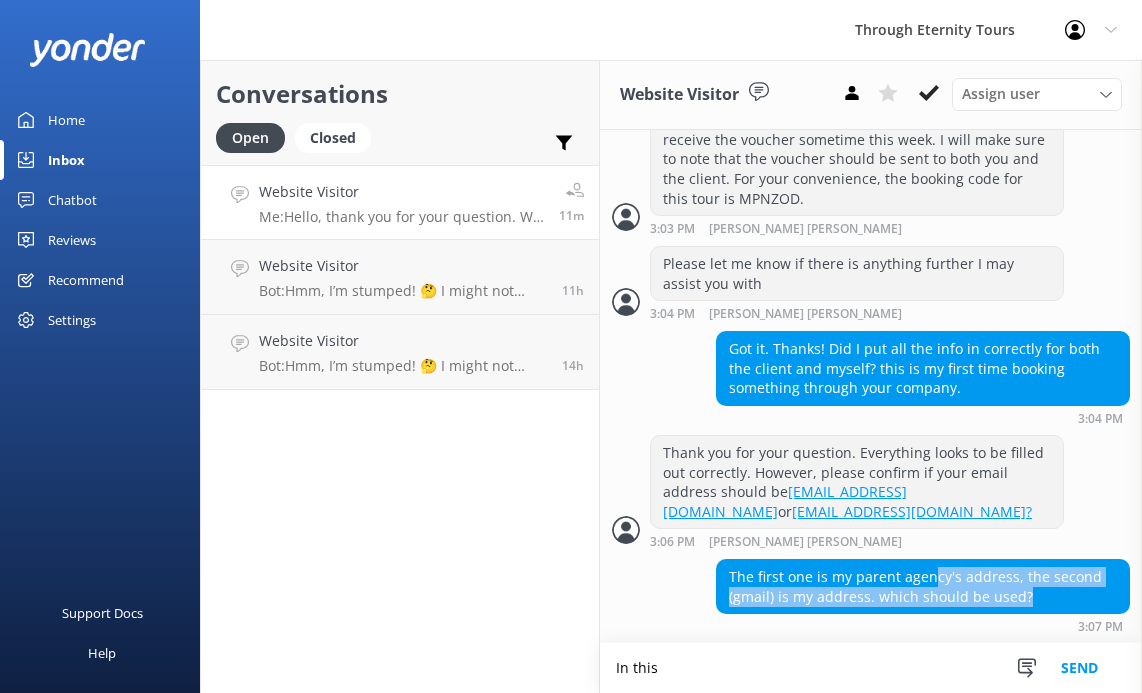 drag, startPoint x: 930, startPoint y: 576, endPoint x: 1016, endPoint y: 606, distance: 91.08238 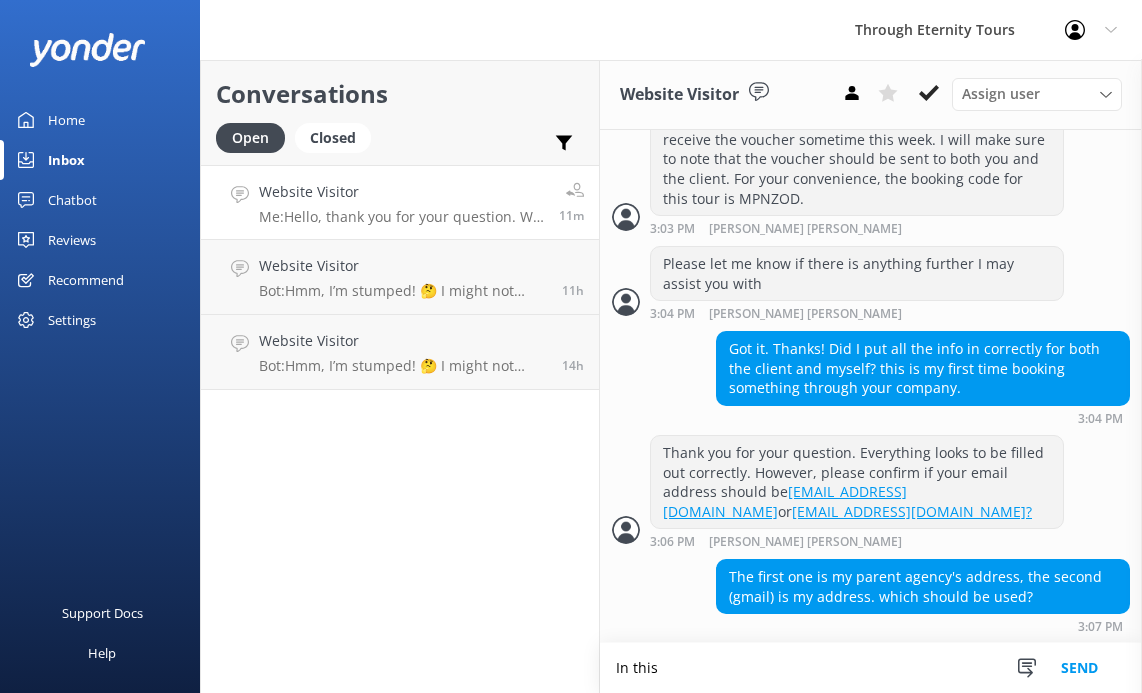 click on "In this" at bounding box center (871, 668) 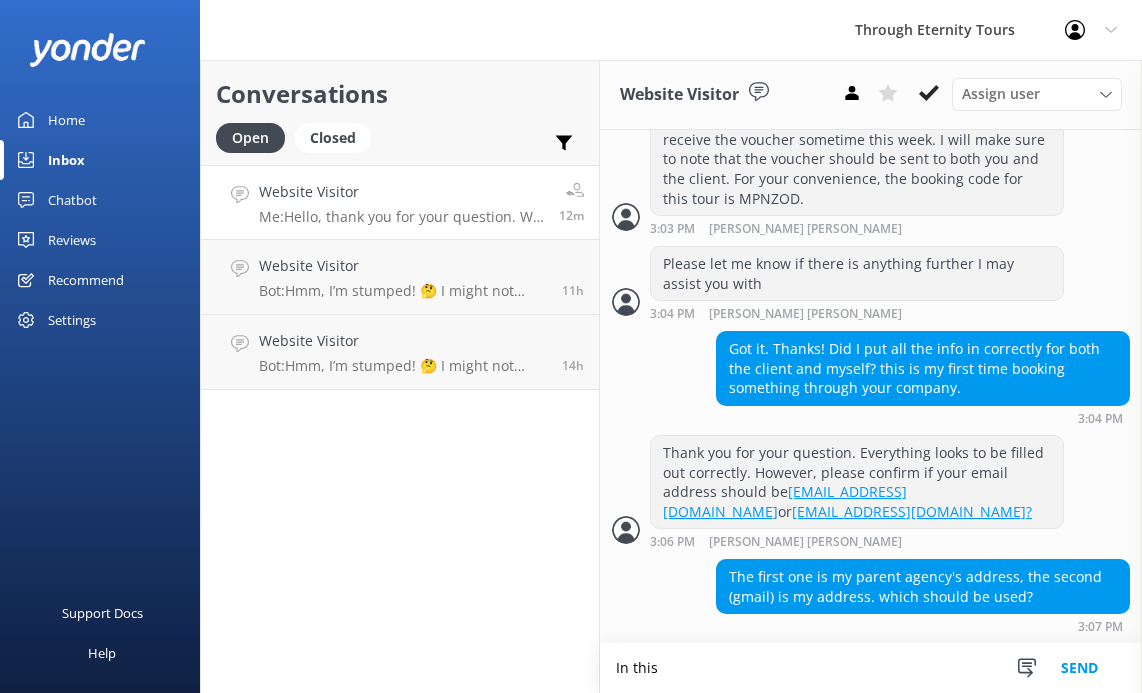 click on "In this" at bounding box center (871, 668) 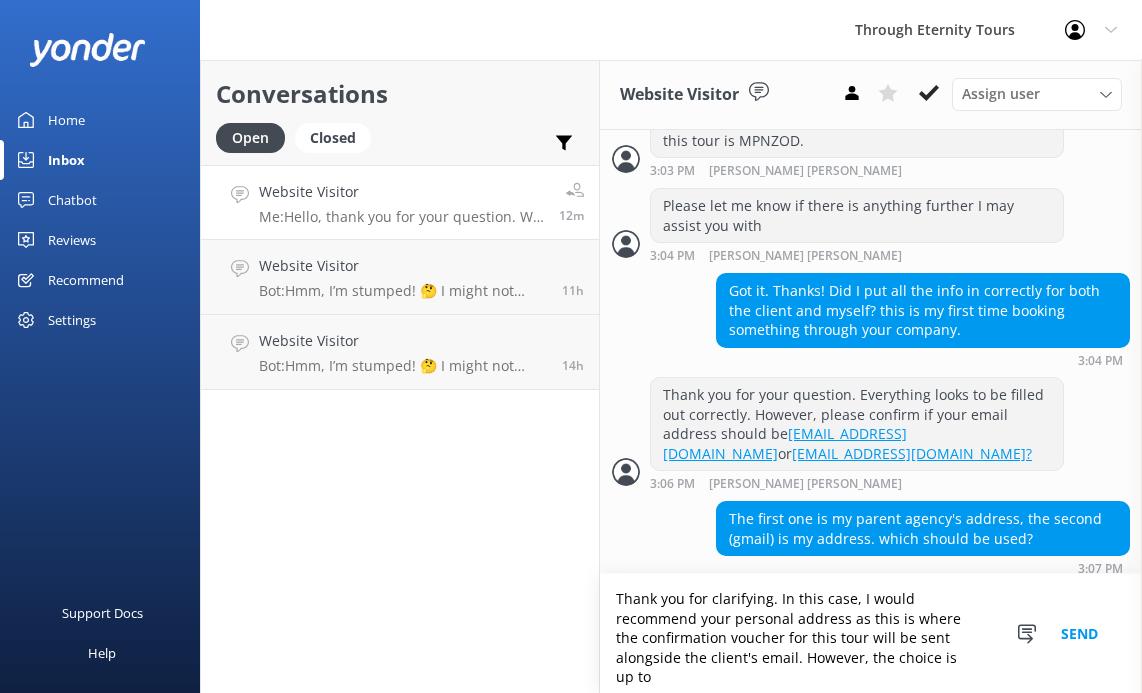scroll, scrollTop: 1181, scrollLeft: 0, axis: vertical 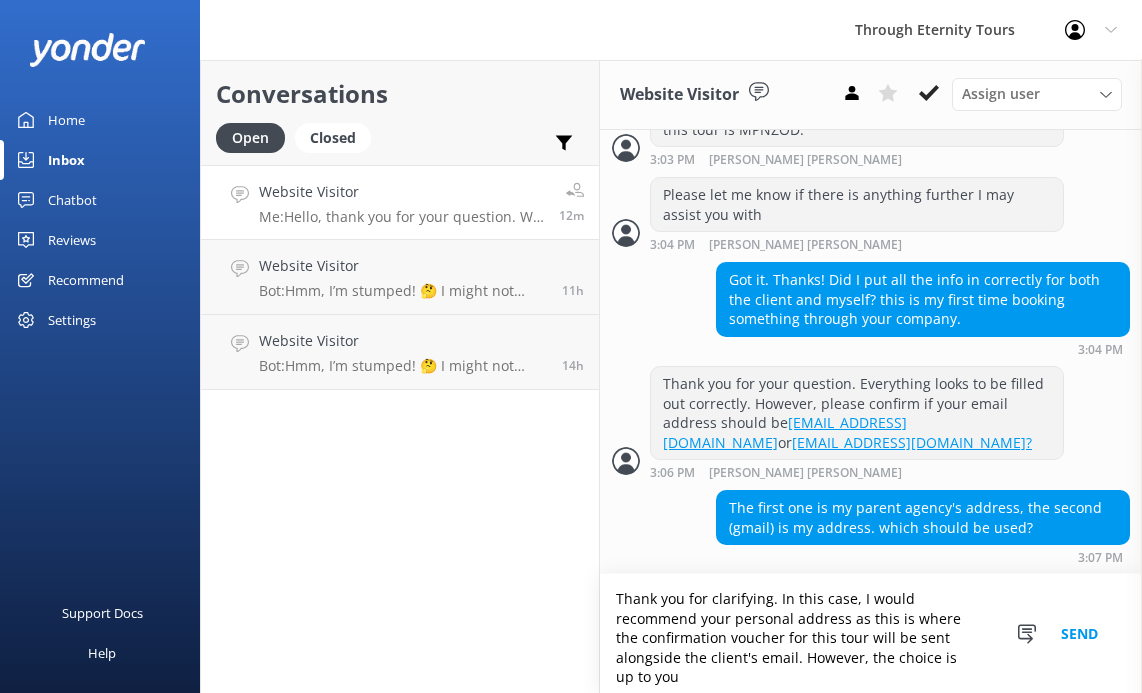 click on "Thank you for clarifying. In this case, I would recommend your personal address as this is where the confirmation voucher for this tour will be sent alongside the client's email. However, the choice is up to you" at bounding box center (871, 633) 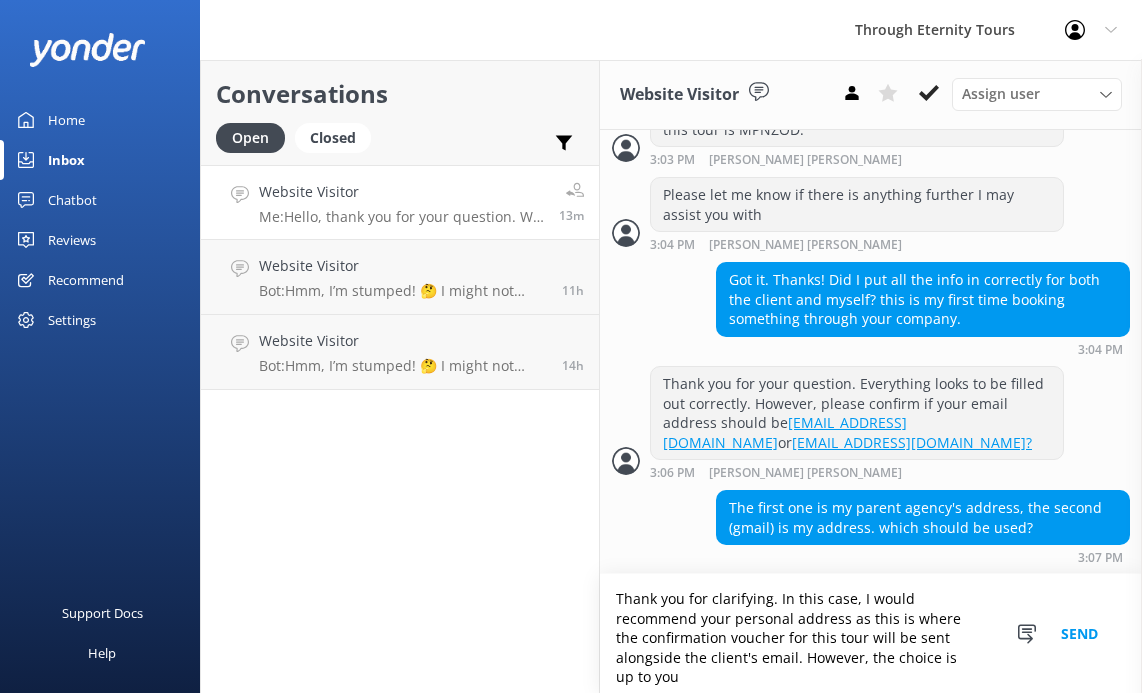 paste on "the clarification. In this case, I would recommend using your personal email address, as the confirmation voucher for this tour will be sent there in addition to the client’s. However, the final decision is entirely up to you.
Ask ChatGPT" 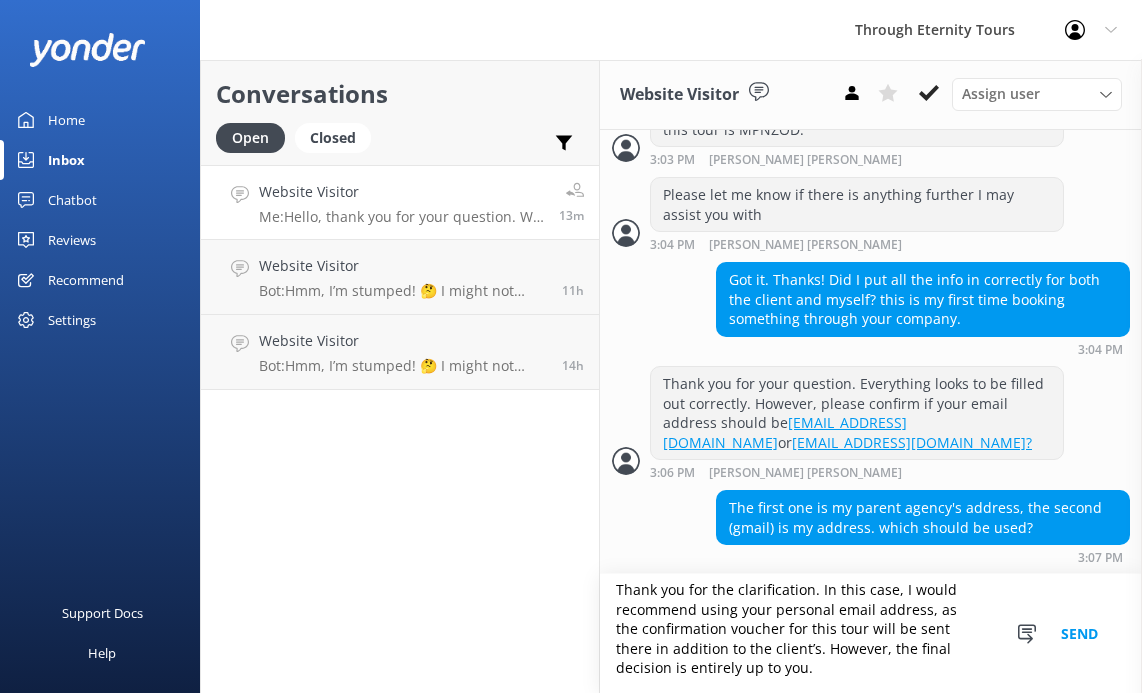 scroll, scrollTop: 9, scrollLeft: 0, axis: vertical 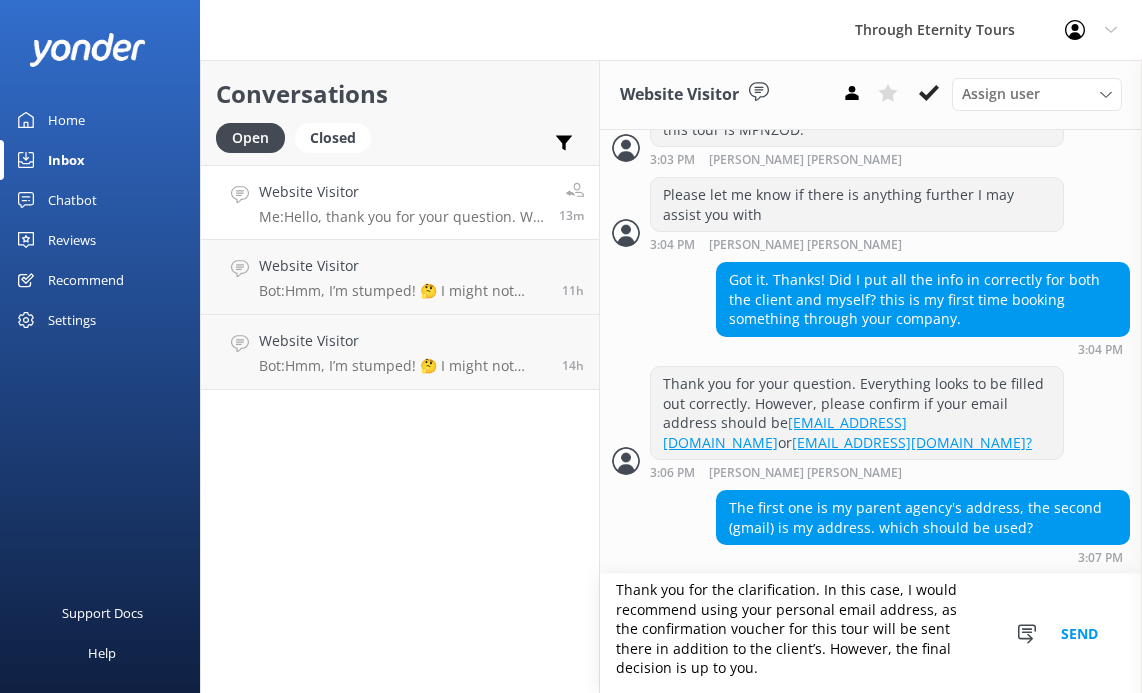 click on "Thank you for the clarification. In this case, I would recommend using your personal email address, as the confirmation voucher for this tour will be sent there in addition to the client’s. However, the final decision is up to you." at bounding box center [871, 633] 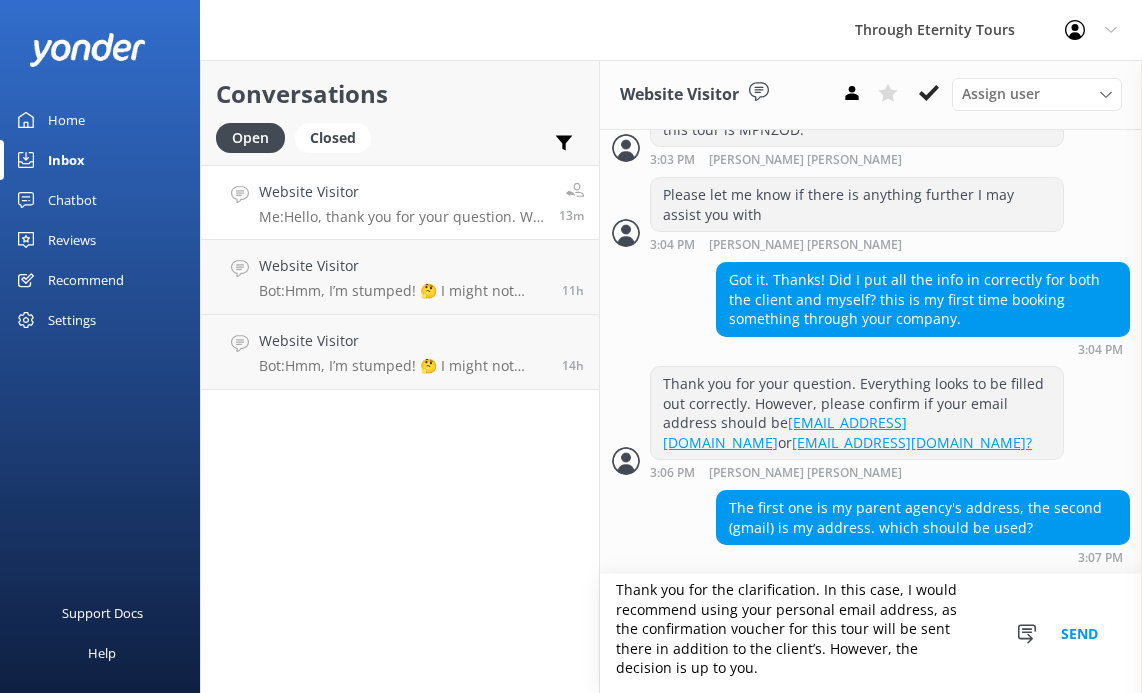 click on "Thank you for the clarification. In this case, I would recommend using your personal email address, as the confirmation voucher for this tour will be sent there in addition to the client’s. However, the decision is up to you." at bounding box center (871, 633) 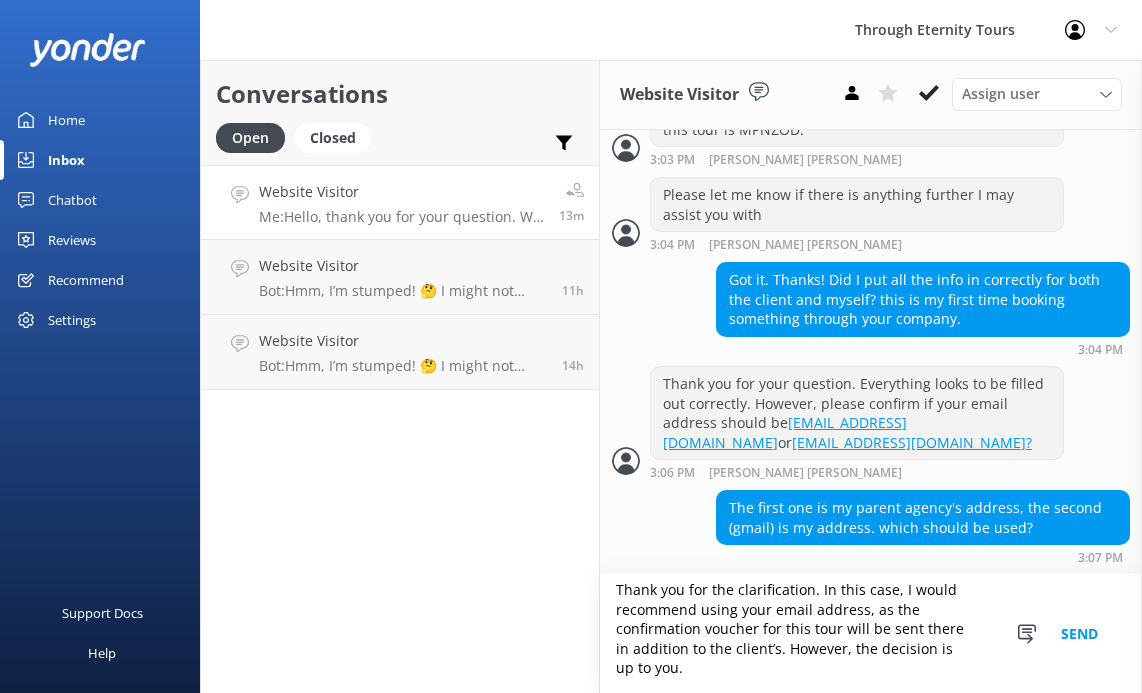 type on "Thank you for the clarification. In this case, I would recommend using your email address, as the confirmation voucher for this tour will be sent there in addition to the client’s. However, the decision is up to you." 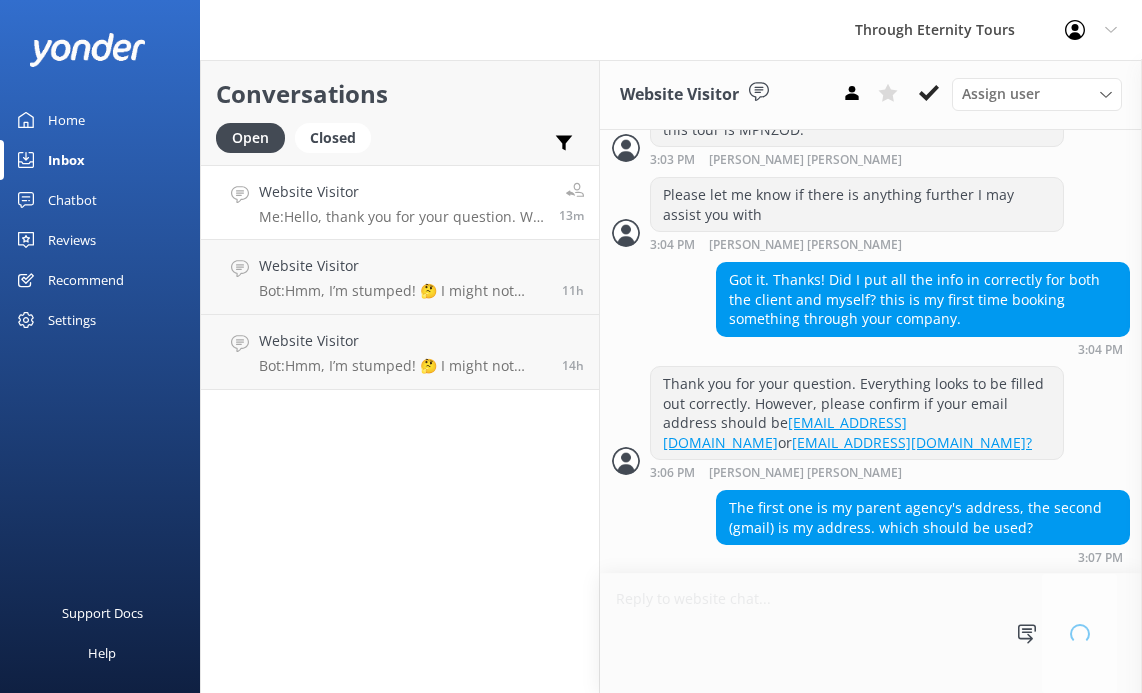 scroll, scrollTop: 0, scrollLeft: 0, axis: both 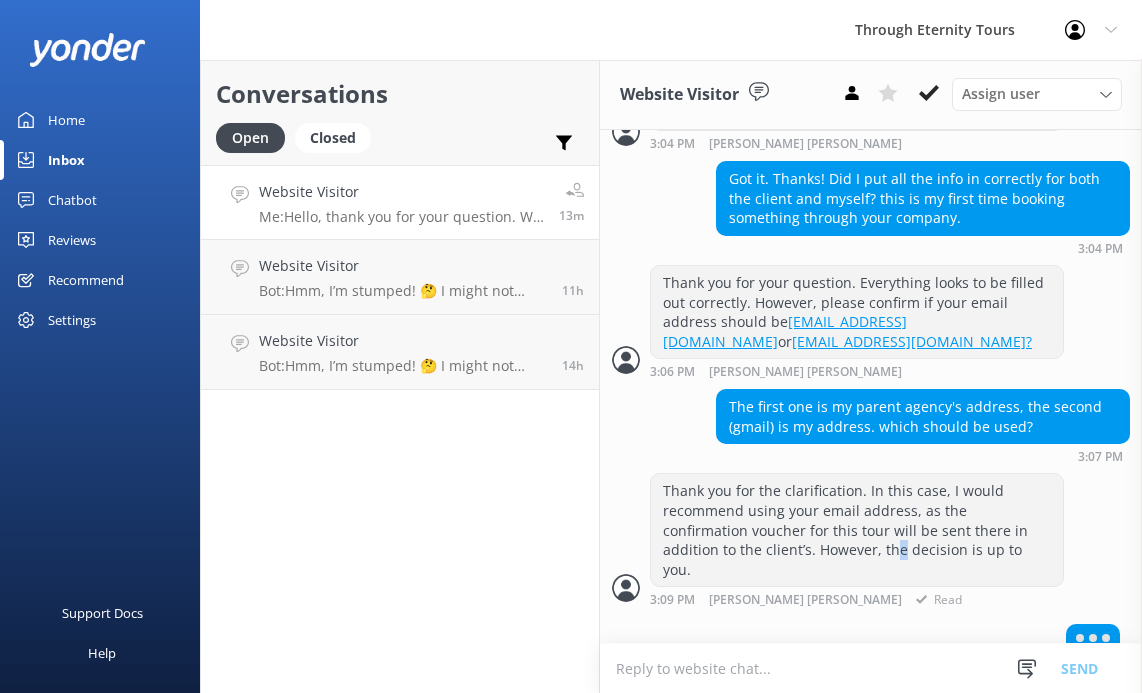 drag, startPoint x: 791, startPoint y: 552, endPoint x: 800, endPoint y: 543, distance: 12.727922 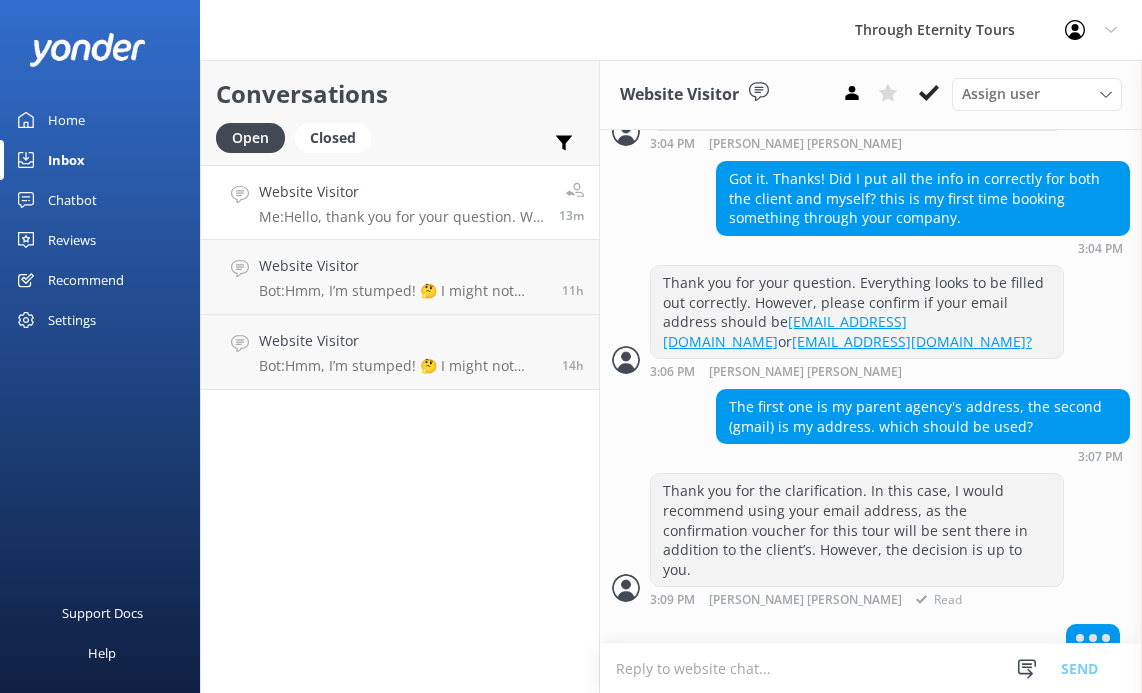 click on "Thank you for the clarification. In this case, I would recommend using your email address, as the confirmation voucher for this tour will be sent there in addition to the client’s. However, the decision is up to you." at bounding box center (857, 530) 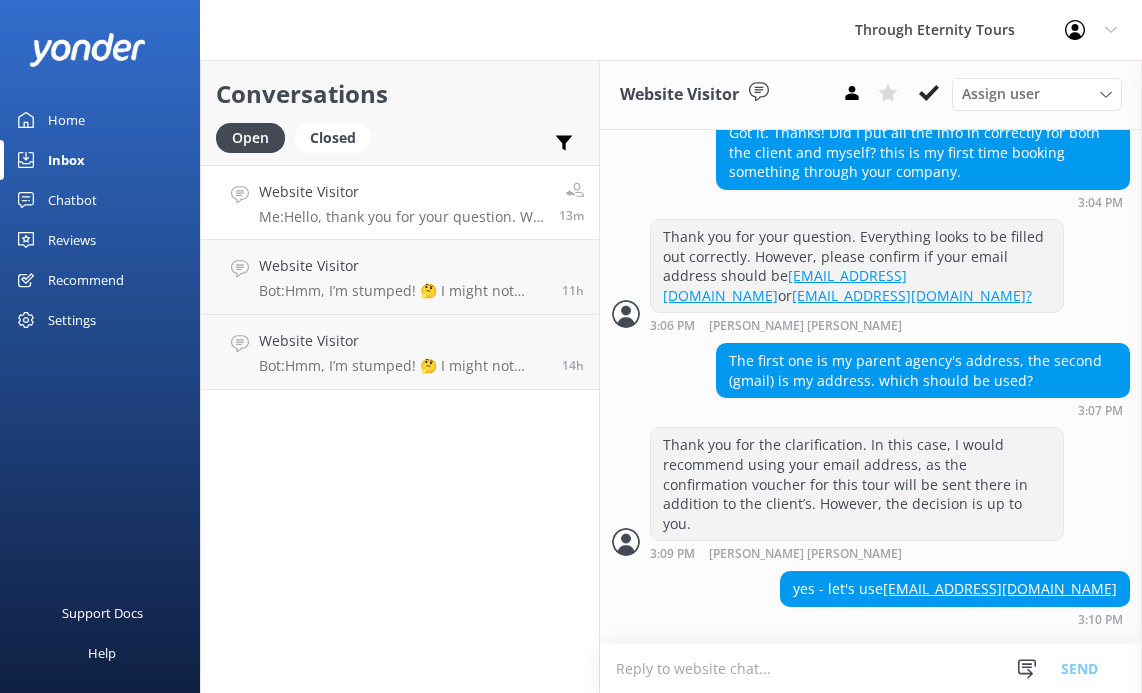 scroll, scrollTop: 1347, scrollLeft: 0, axis: vertical 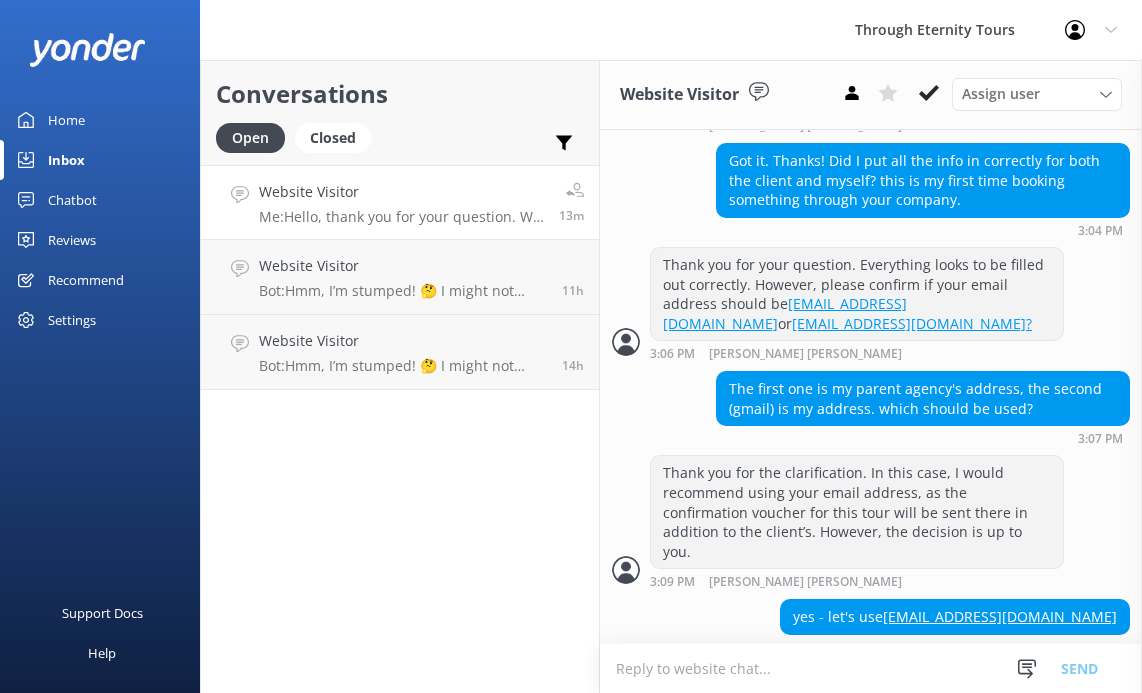 click at bounding box center [871, 668] 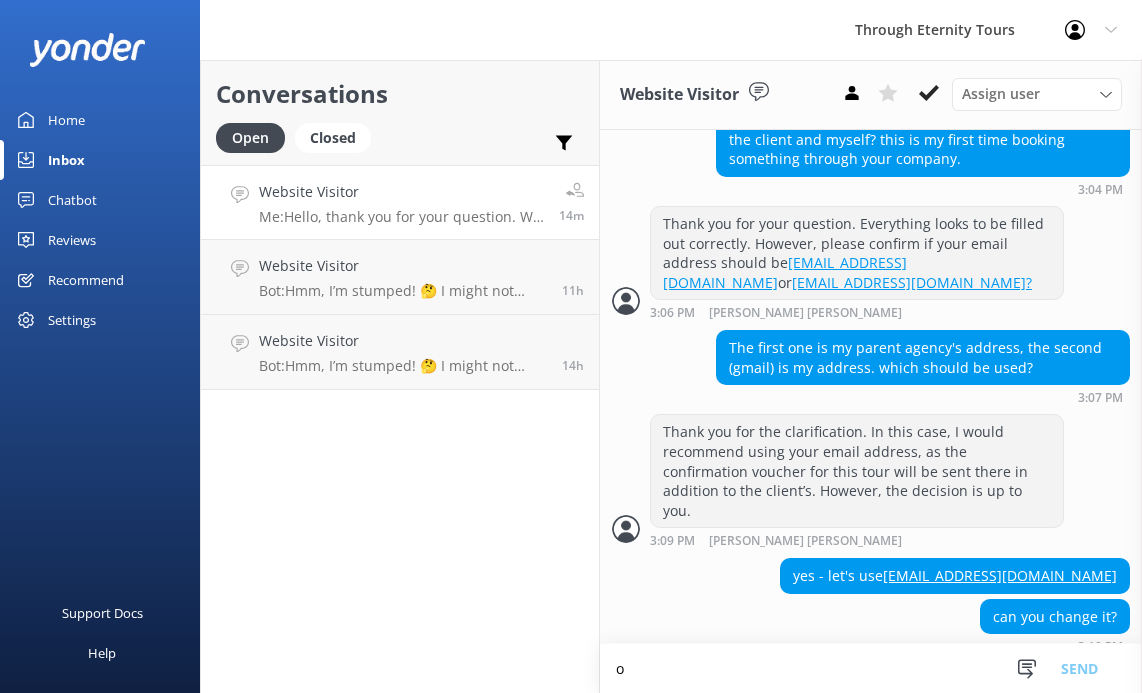scroll, scrollTop: 0, scrollLeft: 0, axis: both 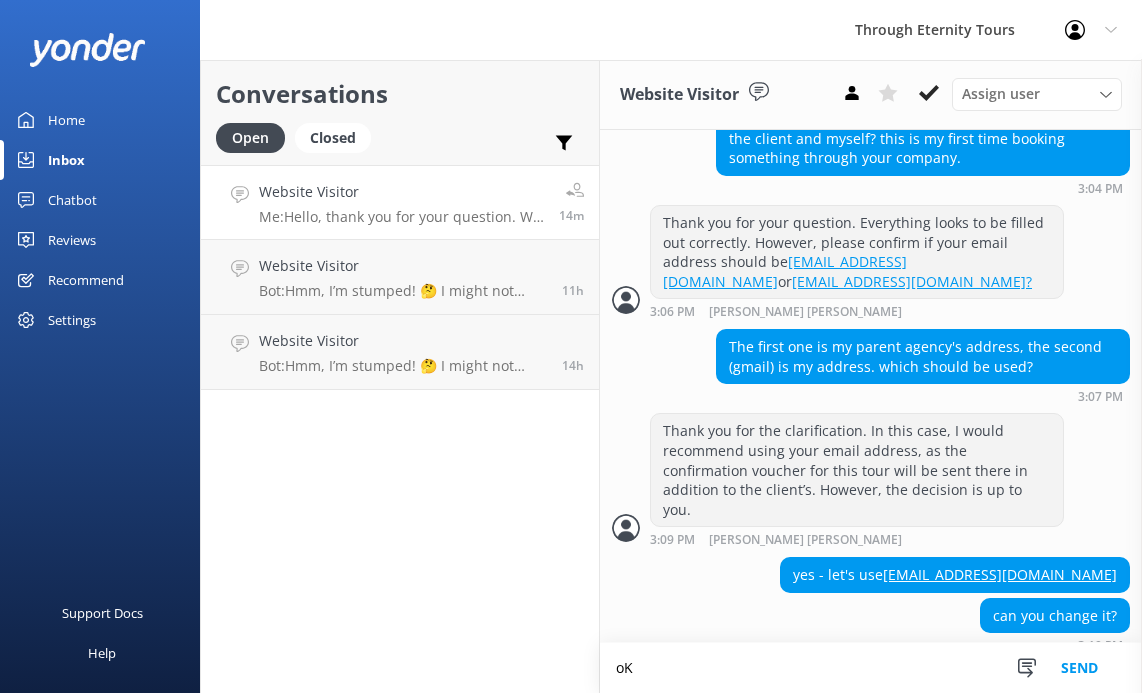 type on "o" 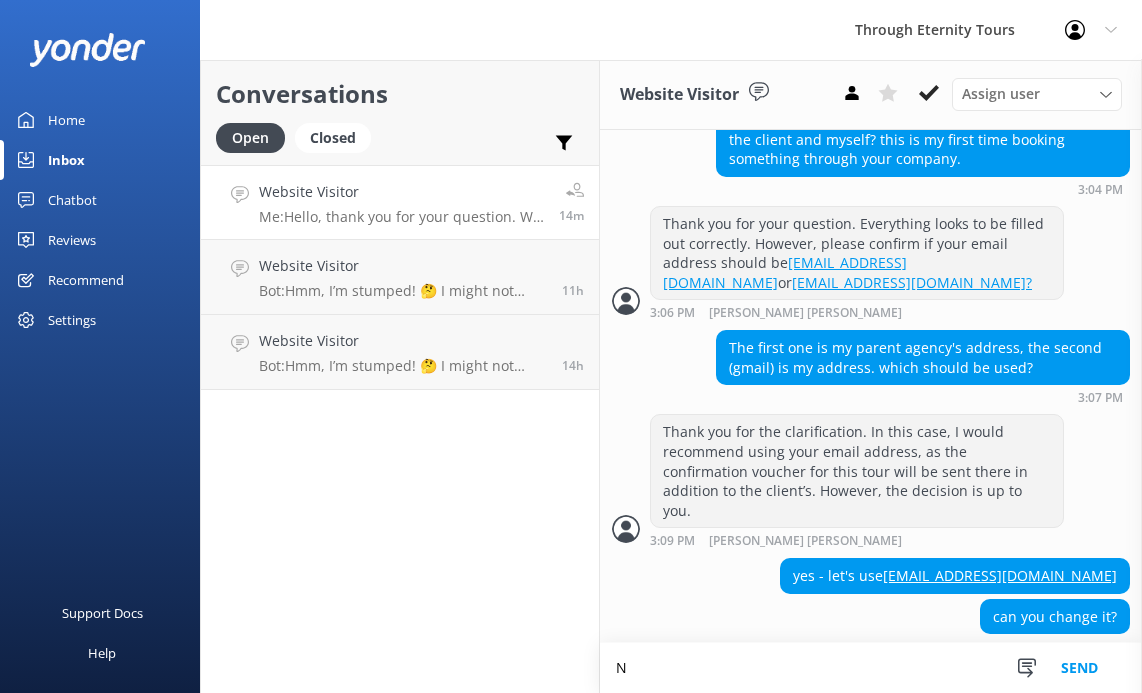 scroll, scrollTop: 1342, scrollLeft: 0, axis: vertical 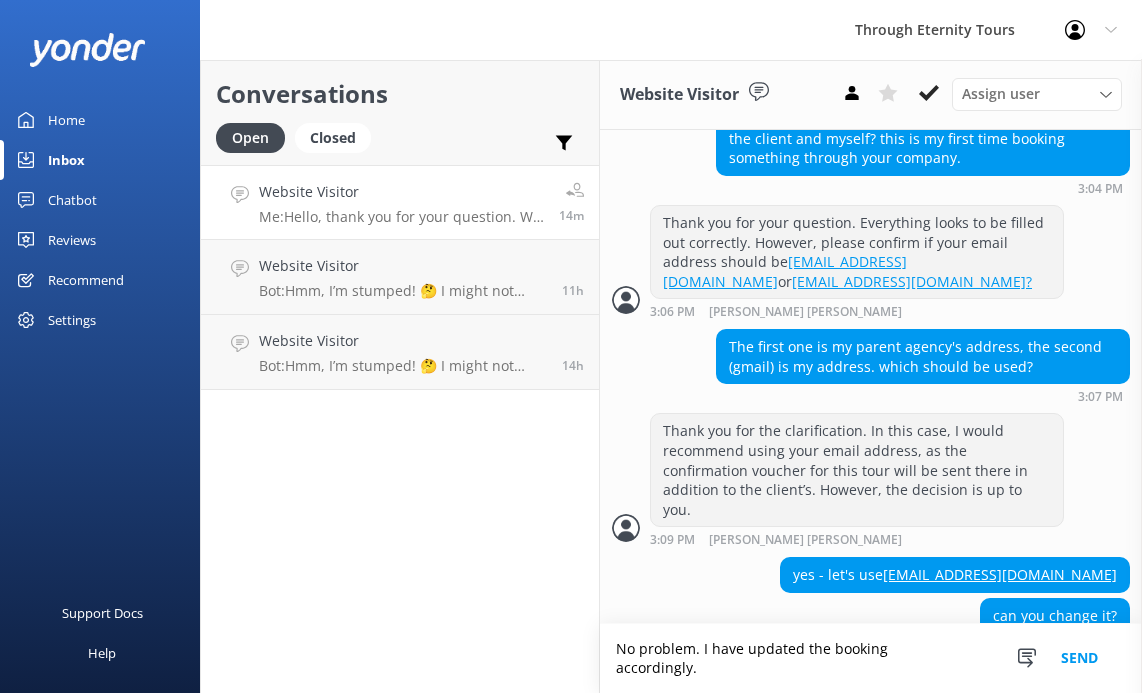 click on "No problem. I have updated the booking accordingly." at bounding box center [871, 658] 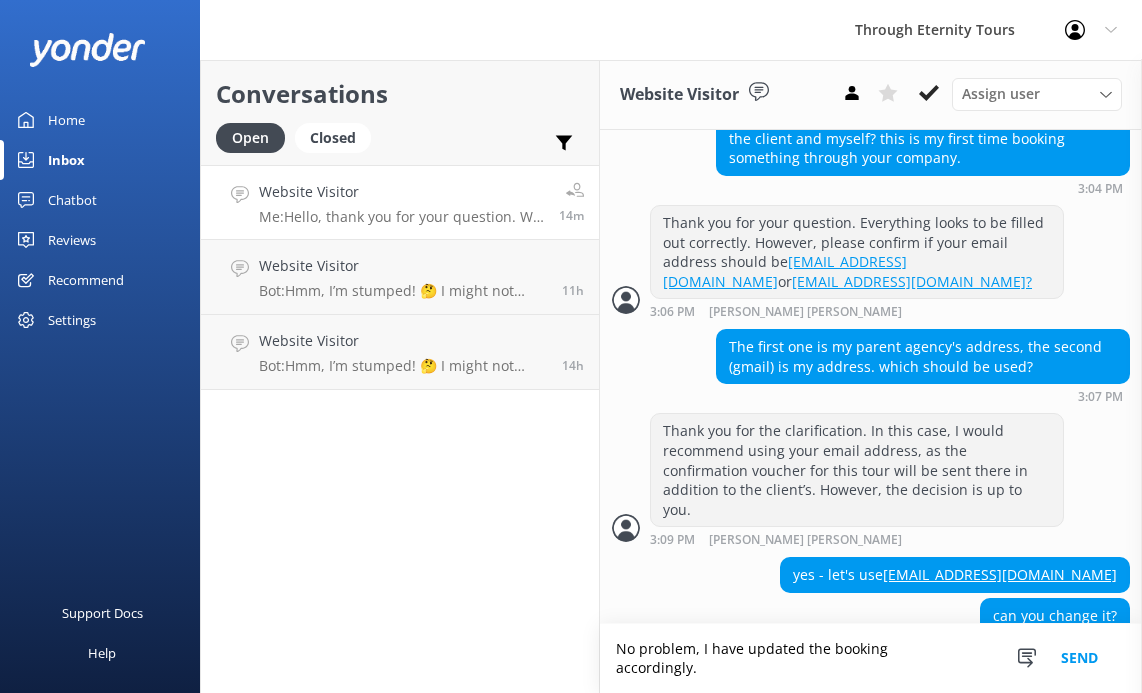 click on "No problem, I have updated the booking accordingly." at bounding box center (871, 658) 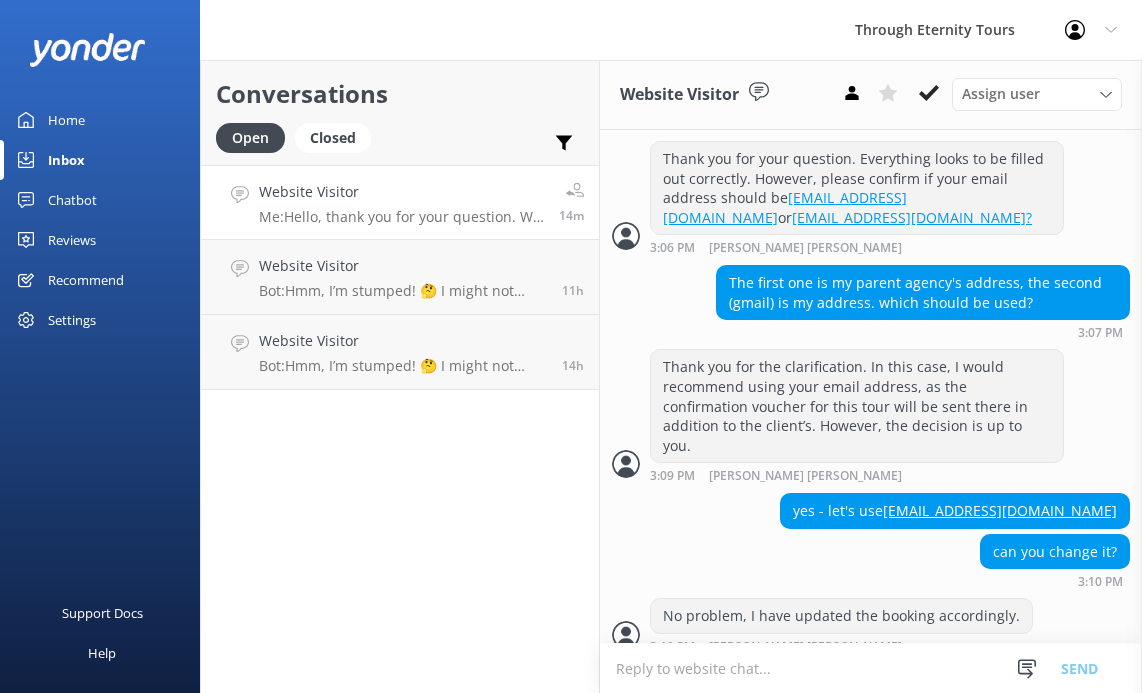 scroll, scrollTop: 1453, scrollLeft: 0, axis: vertical 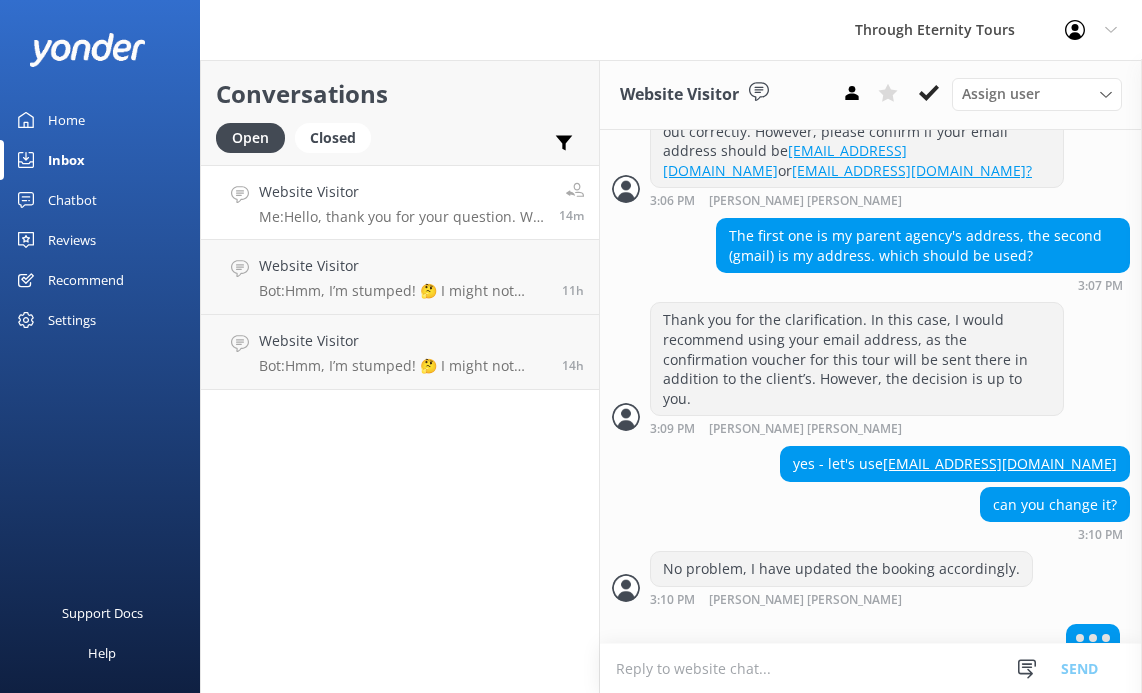 click at bounding box center [871, 668] 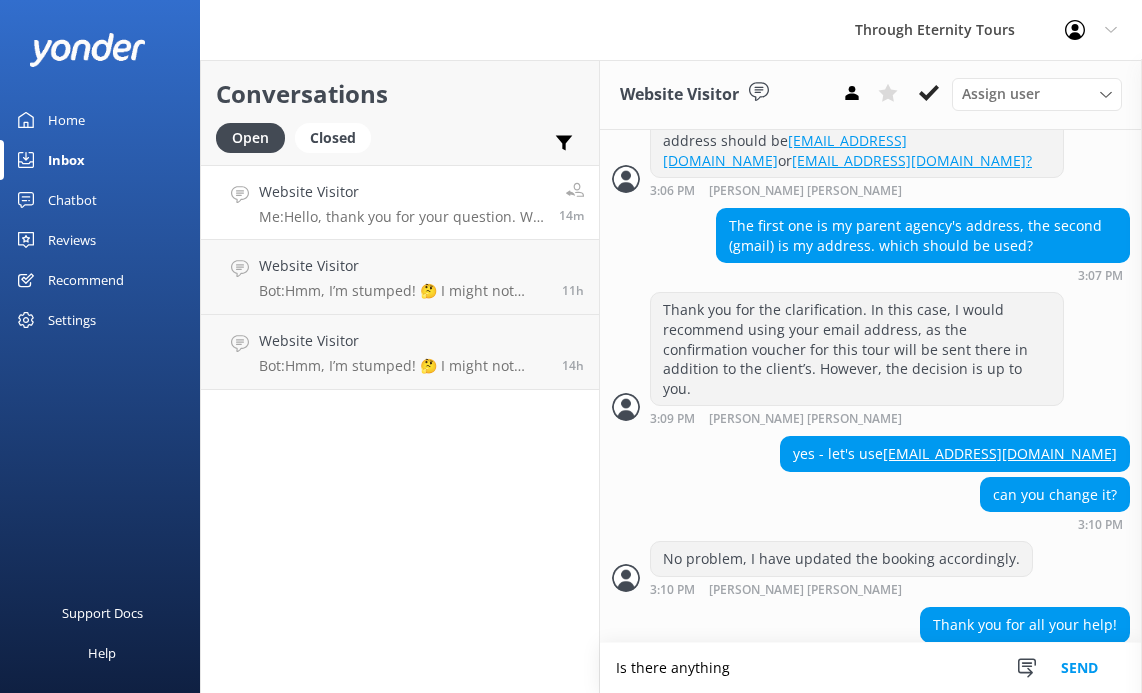 scroll, scrollTop: 1472, scrollLeft: 0, axis: vertical 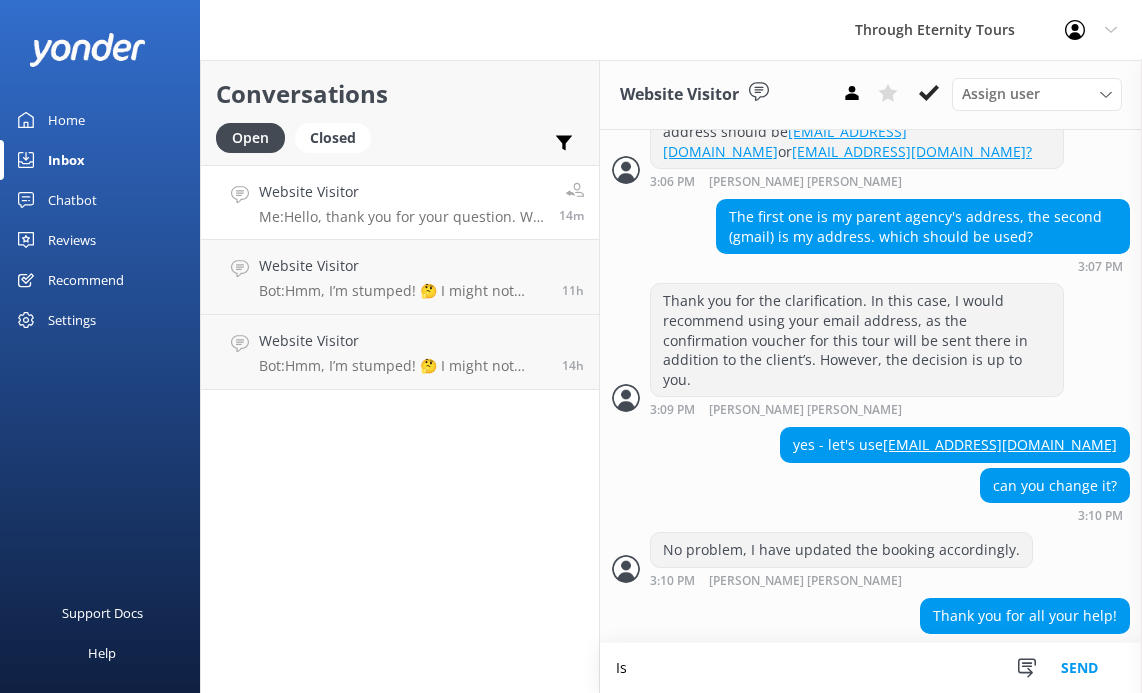 type on "I" 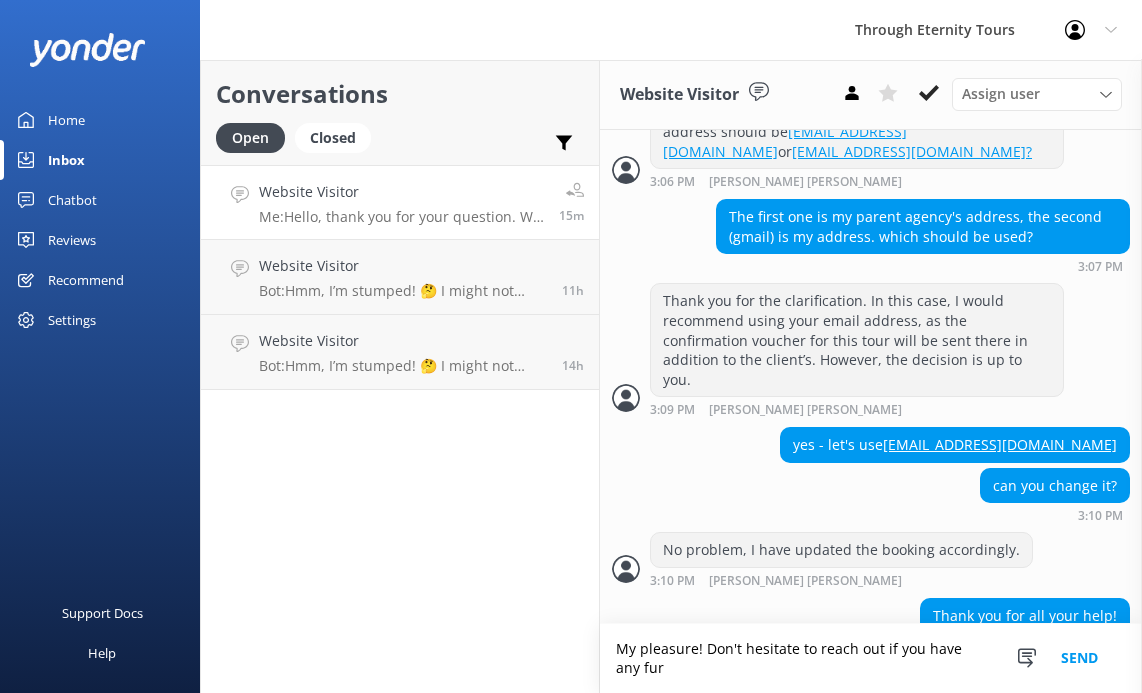 scroll, scrollTop: 1491, scrollLeft: 0, axis: vertical 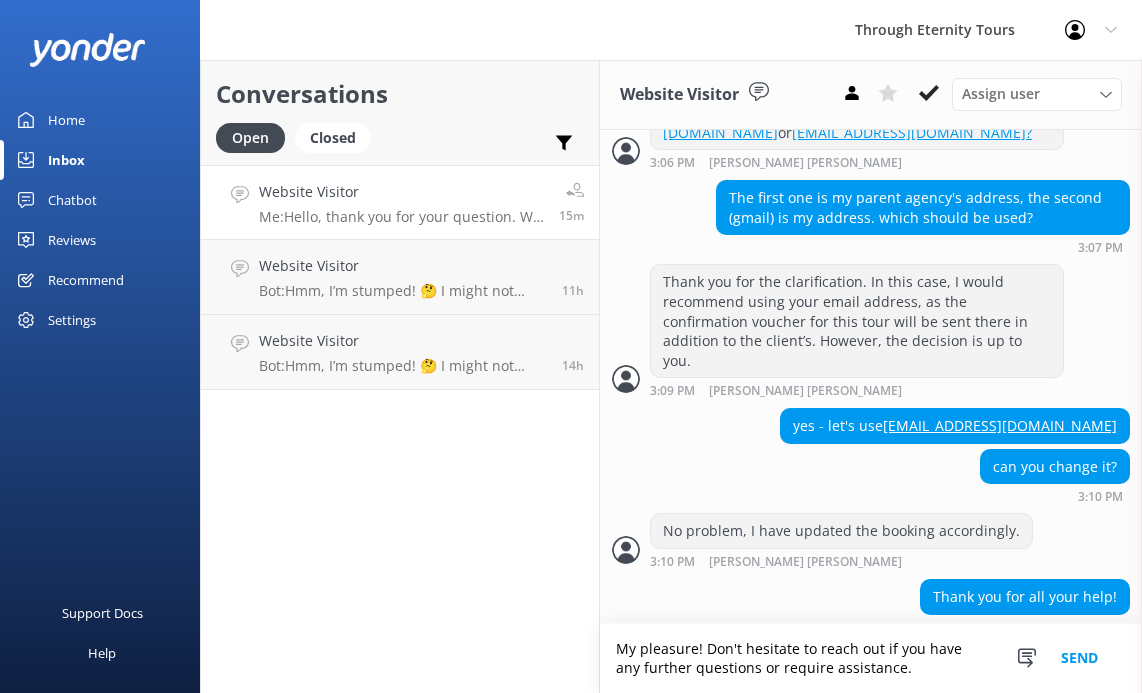 type on "My pleasure! Don't hesitate to reach out if you have any further questions or require assistance." 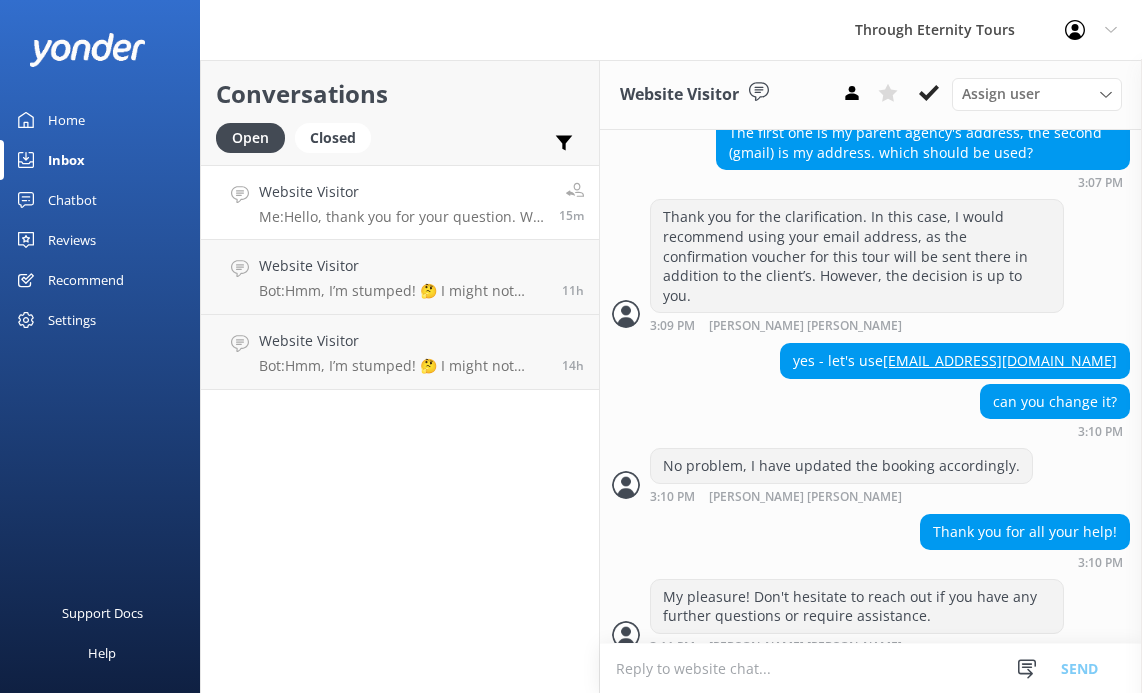 scroll, scrollTop: 1603, scrollLeft: 0, axis: vertical 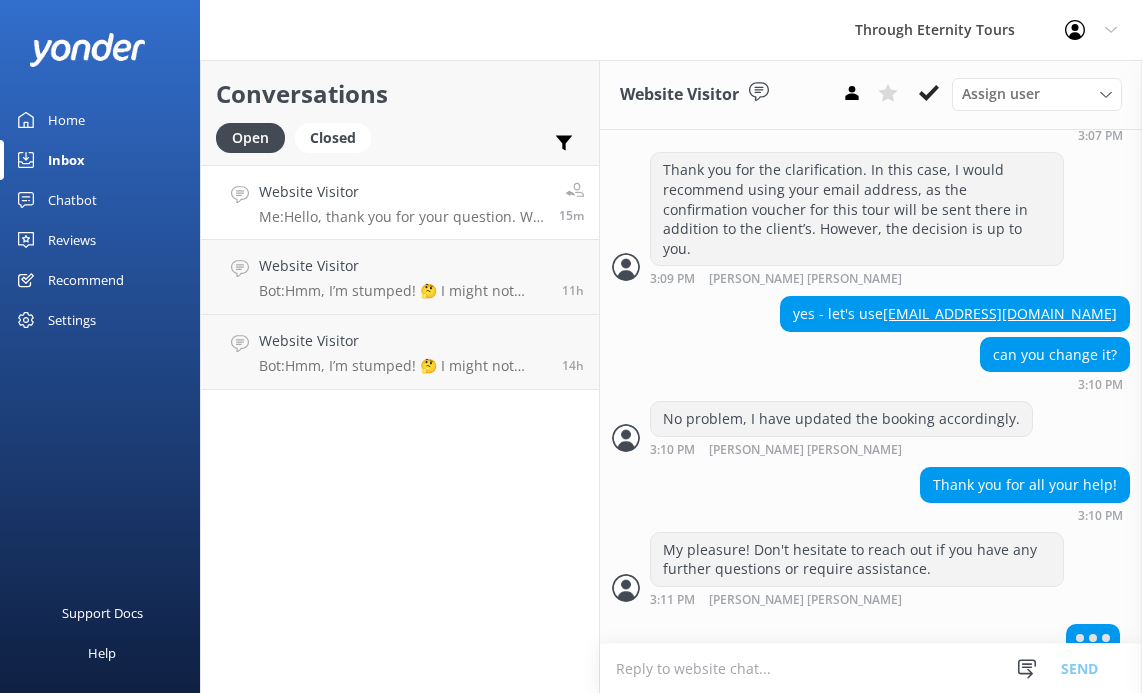 drag, startPoint x: 1122, startPoint y: 291, endPoint x: 868, endPoint y: 299, distance: 254.12595 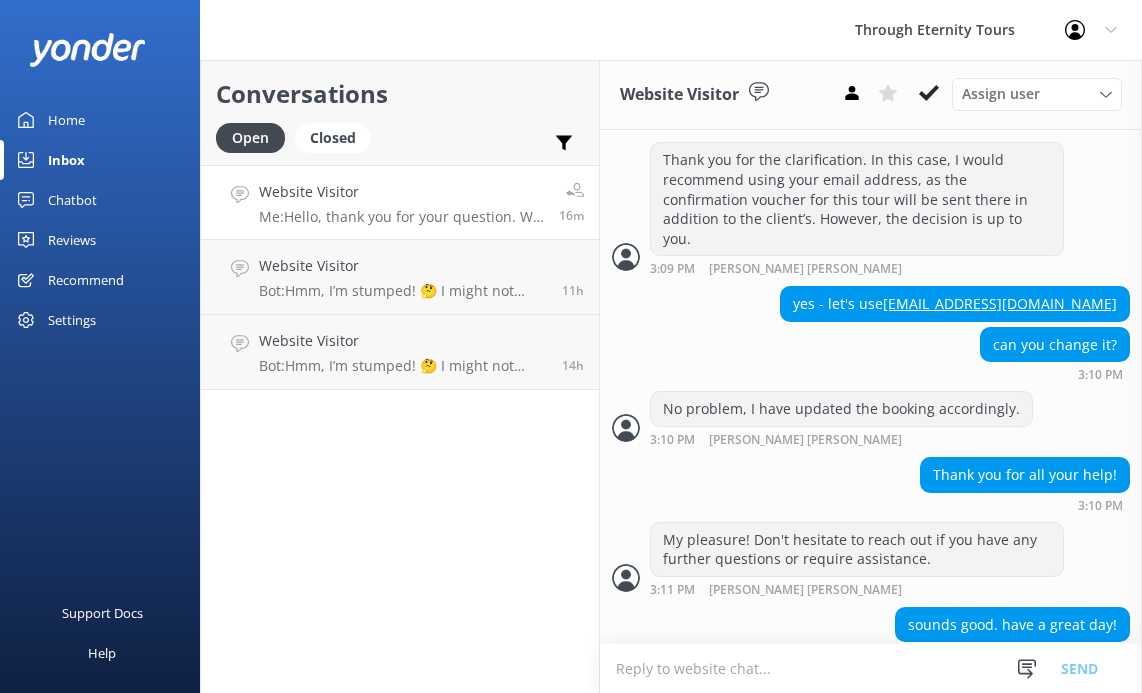 scroll, scrollTop: 1620, scrollLeft: 0, axis: vertical 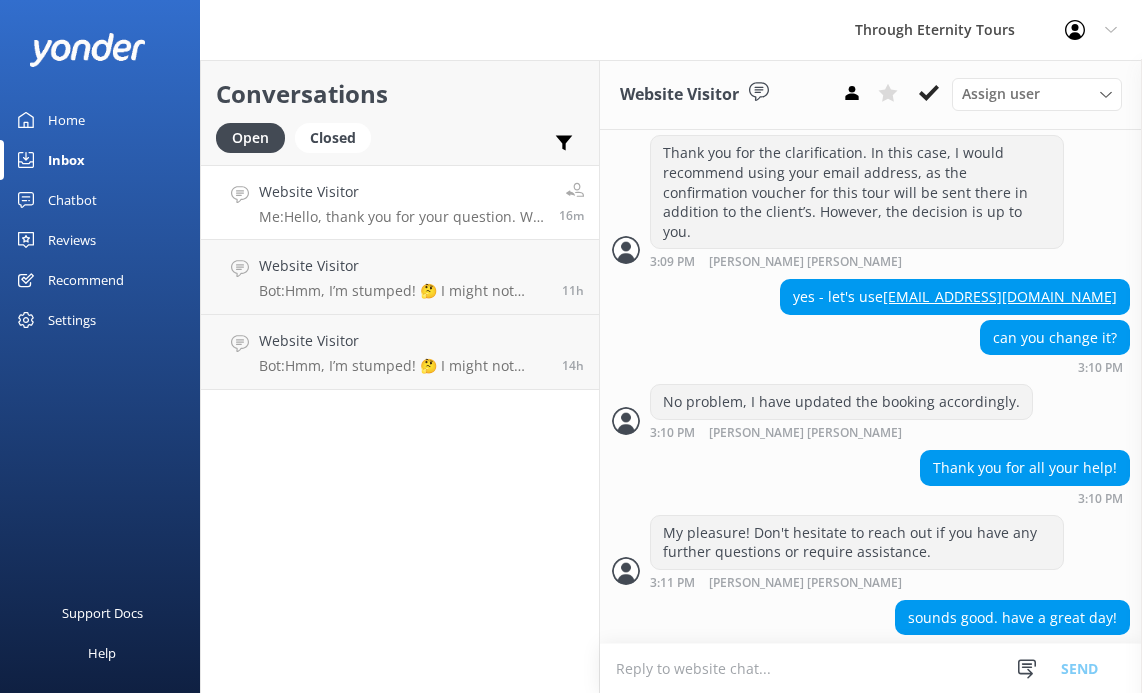 click at bounding box center [871, 668] 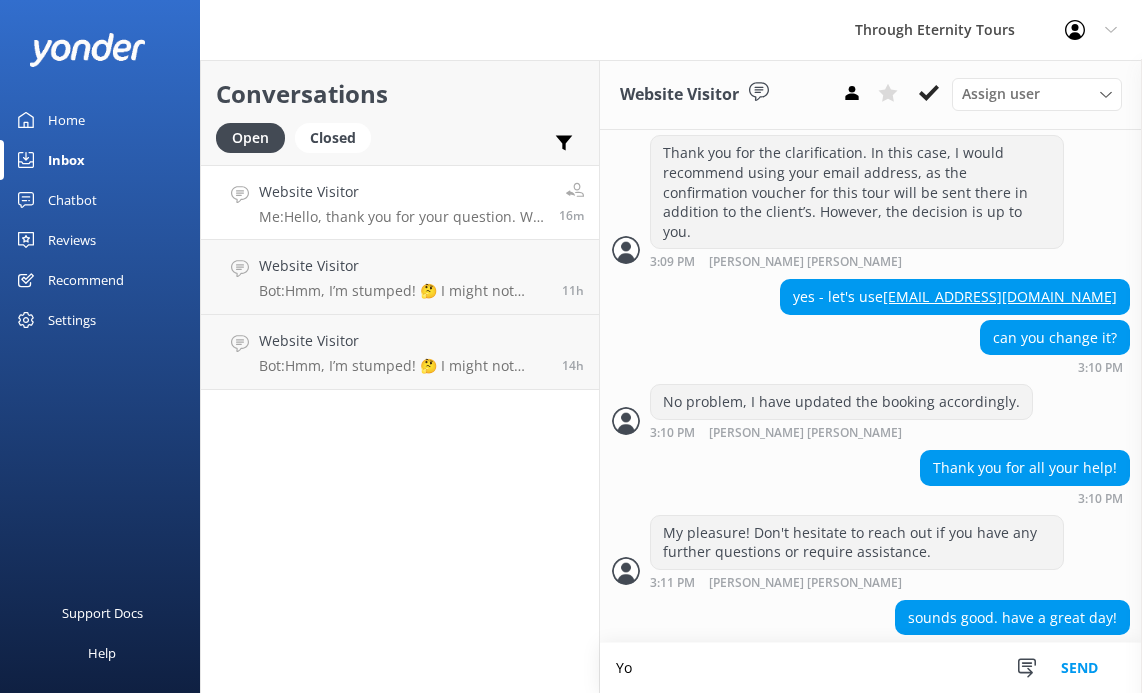 scroll, scrollTop: 1621, scrollLeft: 0, axis: vertical 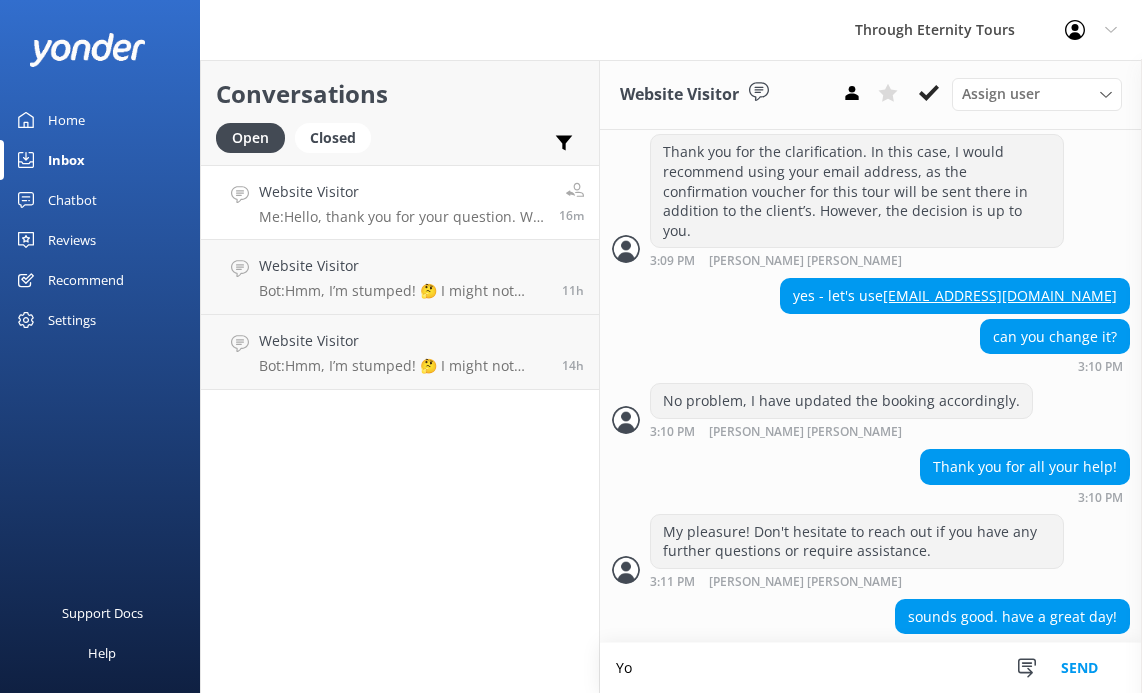type on "Y" 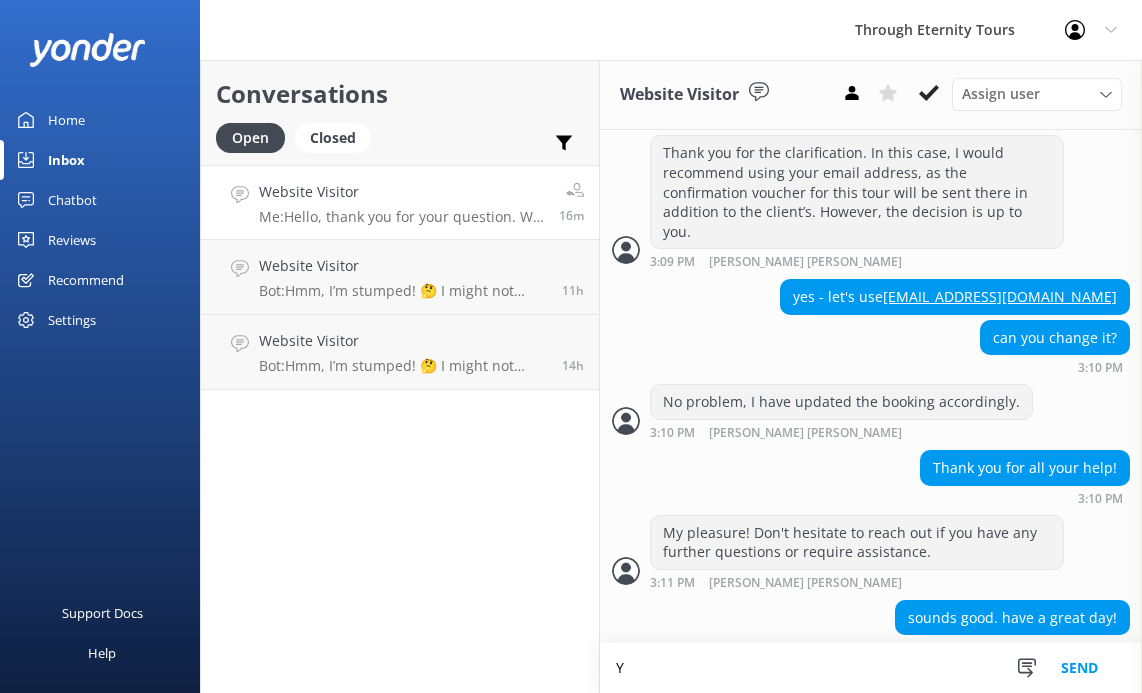 scroll, scrollTop: 1621, scrollLeft: 0, axis: vertical 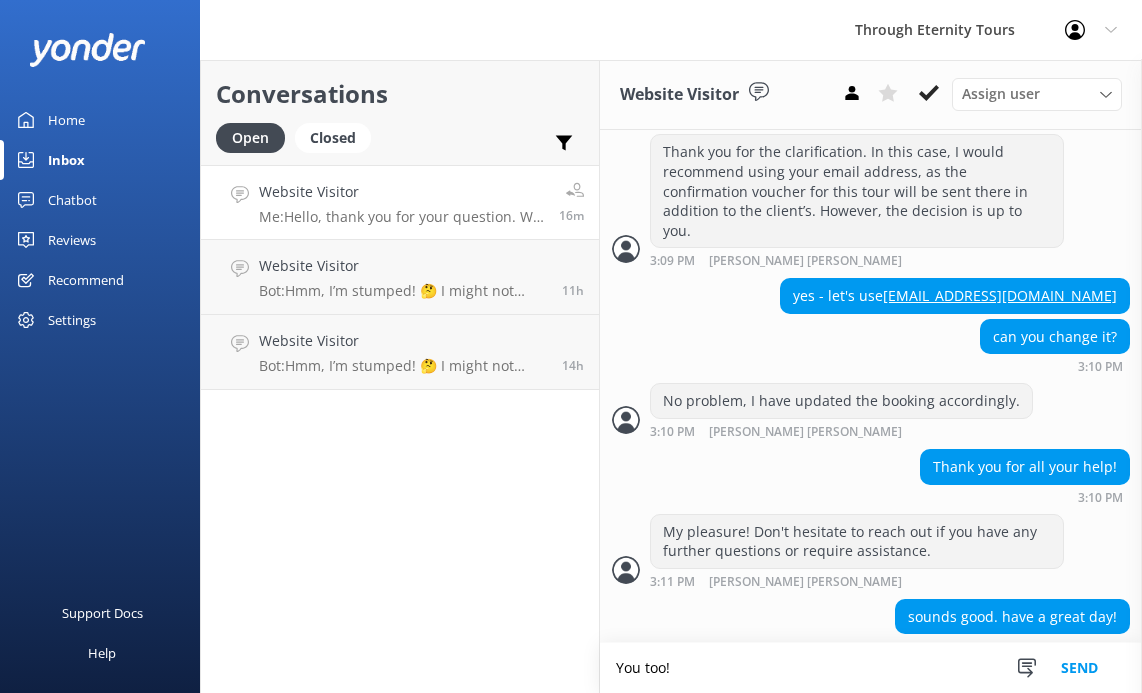 type on "You too!" 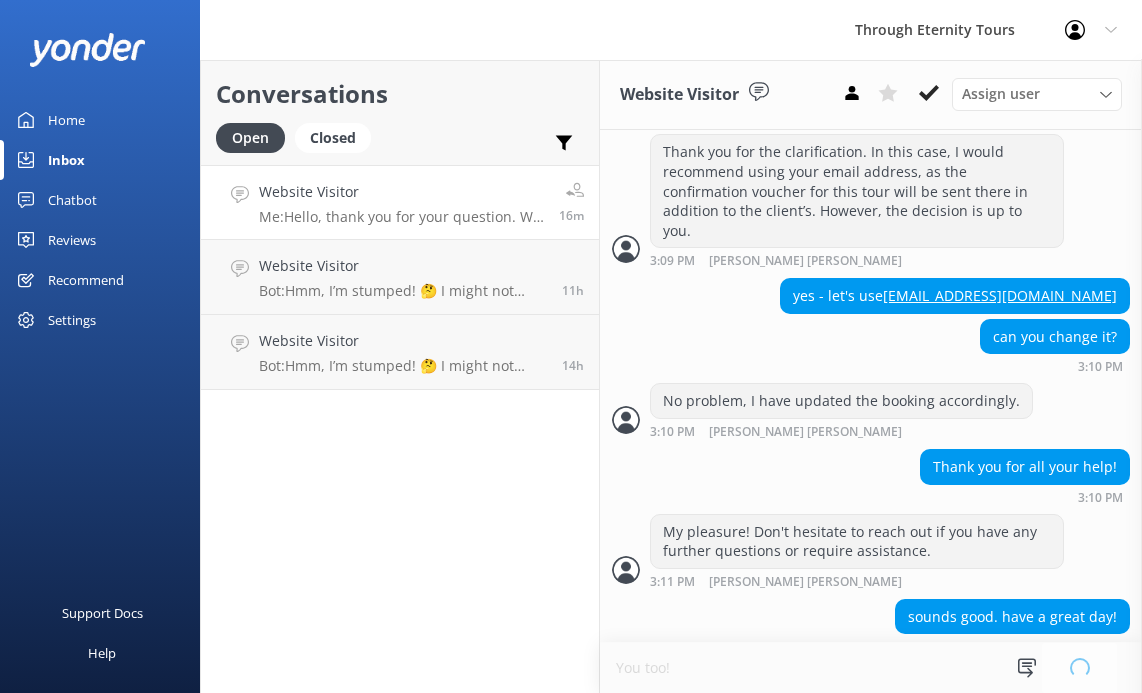 type 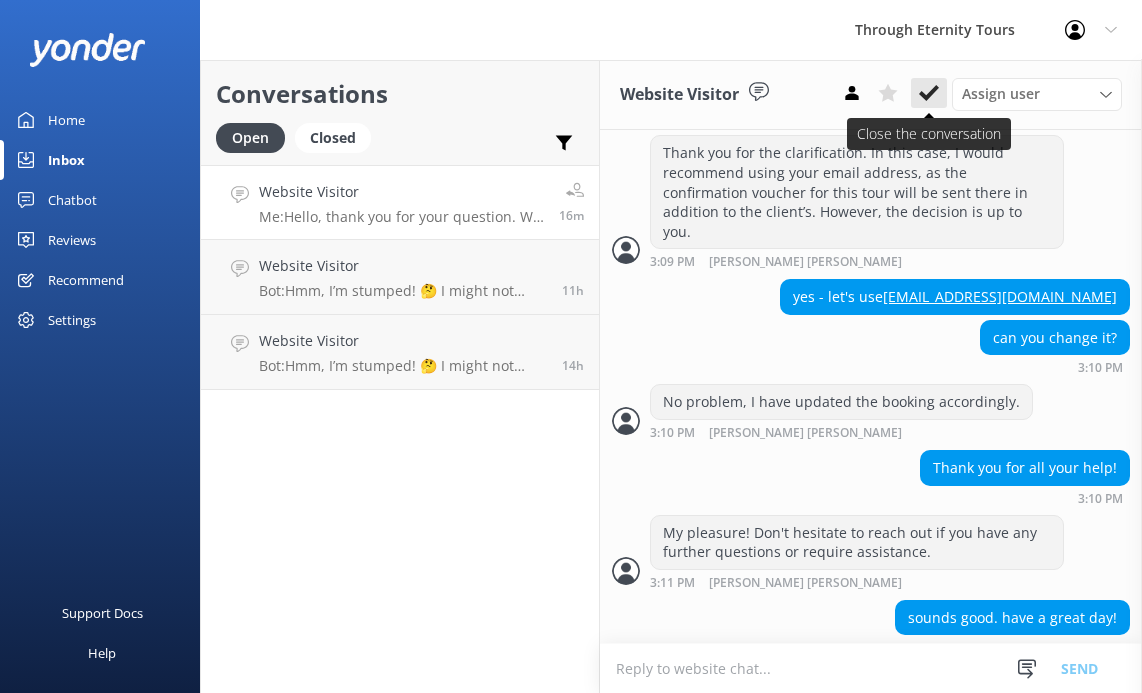click 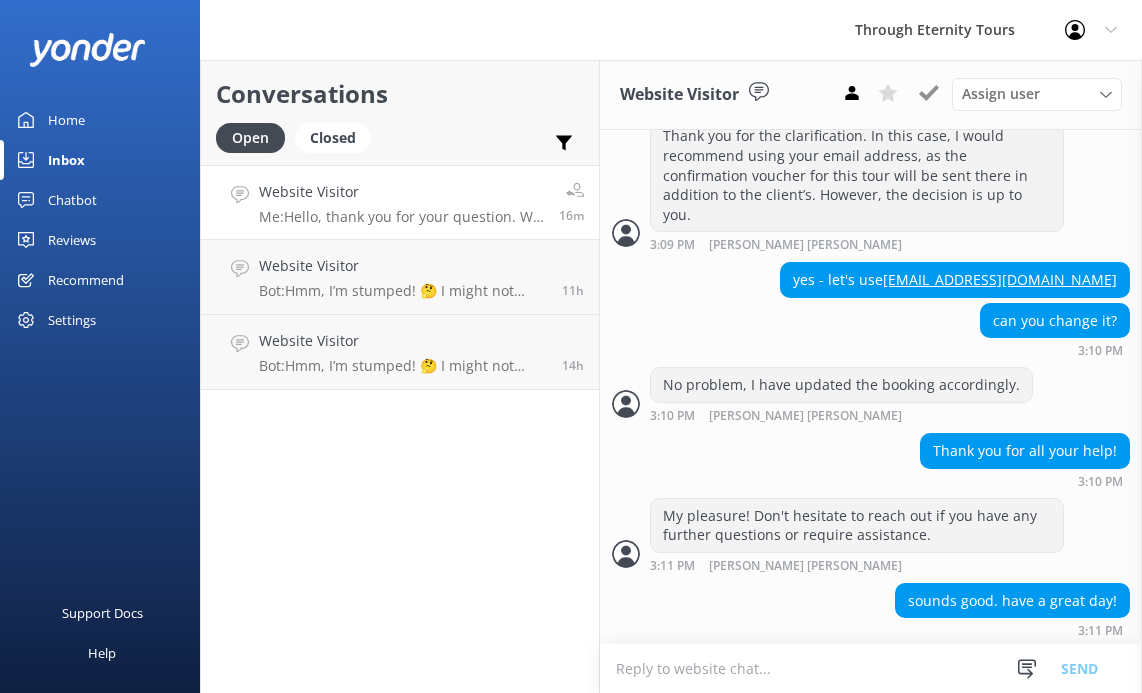 scroll, scrollTop: 1685, scrollLeft: 0, axis: vertical 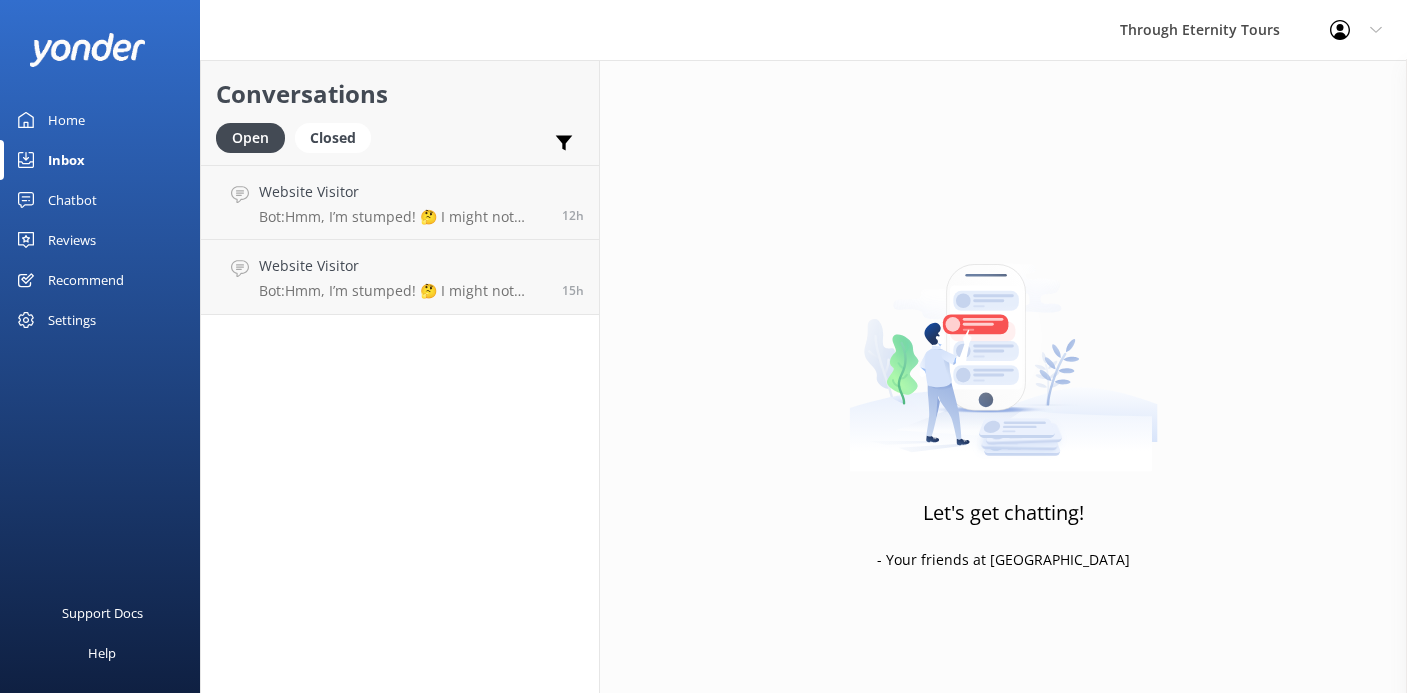 click on "Conversations Open Closed Important Assigned to me Unassigned Website Visitor Bot:  Hmm, I’m stumped! 🤔
I might not have the answer to that one, but our amazing team definitely will. Let me connect you — or you can email us directly at office@througheternity.com.  12h Website Visitor Bot:  Hmm, I’m stumped! 🤔
I might not have the answer to that one, but our amazing team definitely will. Let me connect you — or you can email us directly at office@througheternity.com.  15h" at bounding box center [400, 376] 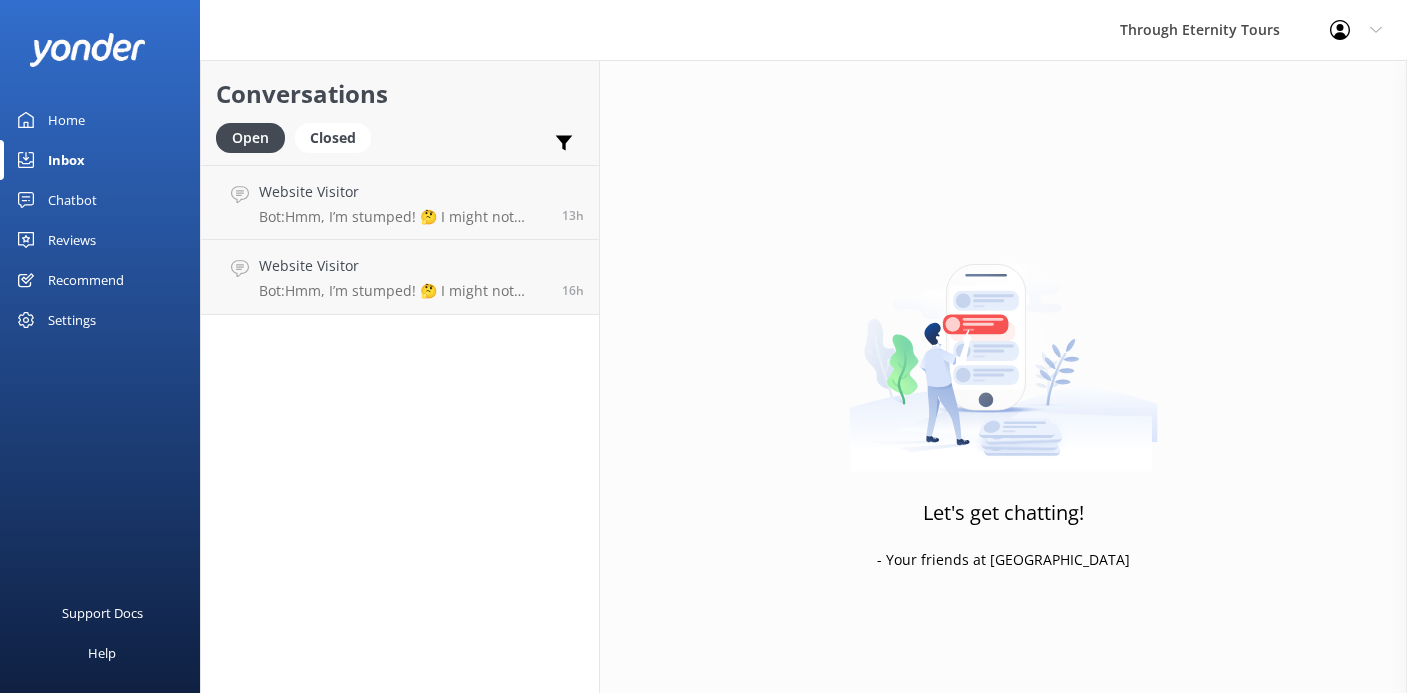 click on "Inbox" at bounding box center (100, 160) 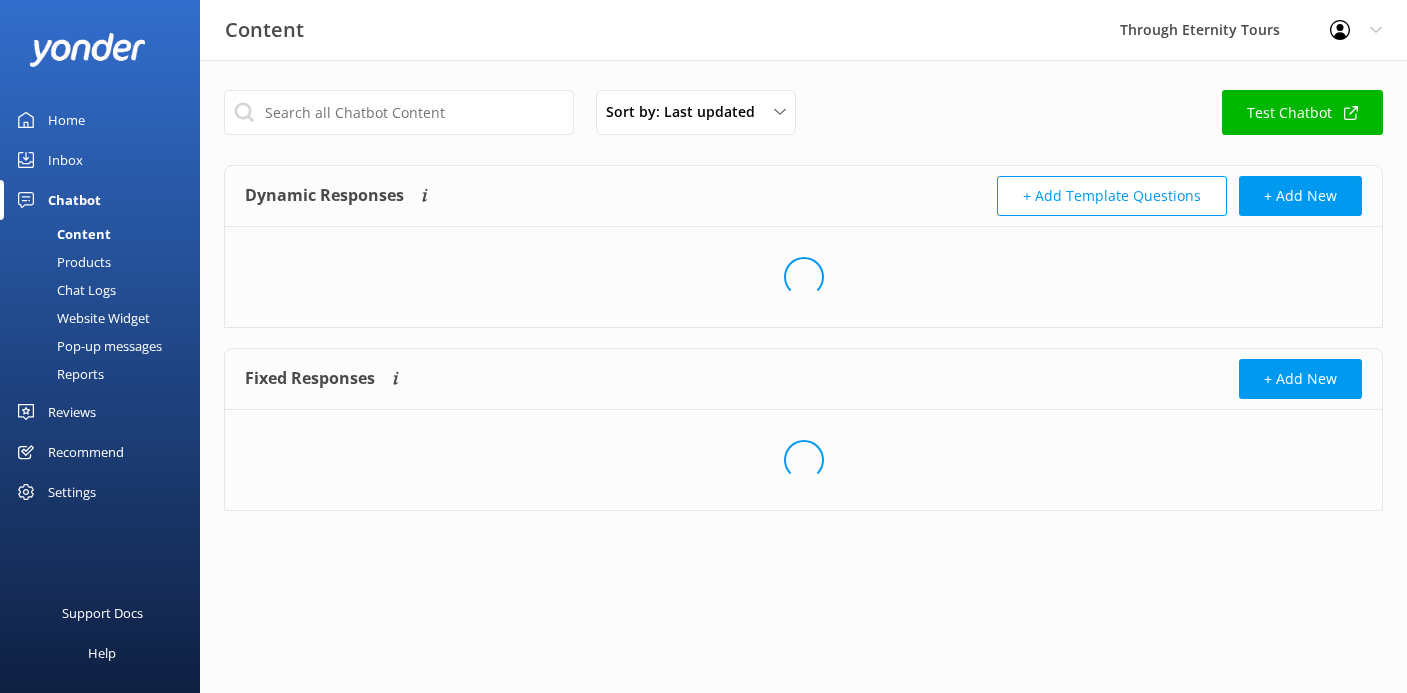 click on "Inbox" at bounding box center [65, 160] 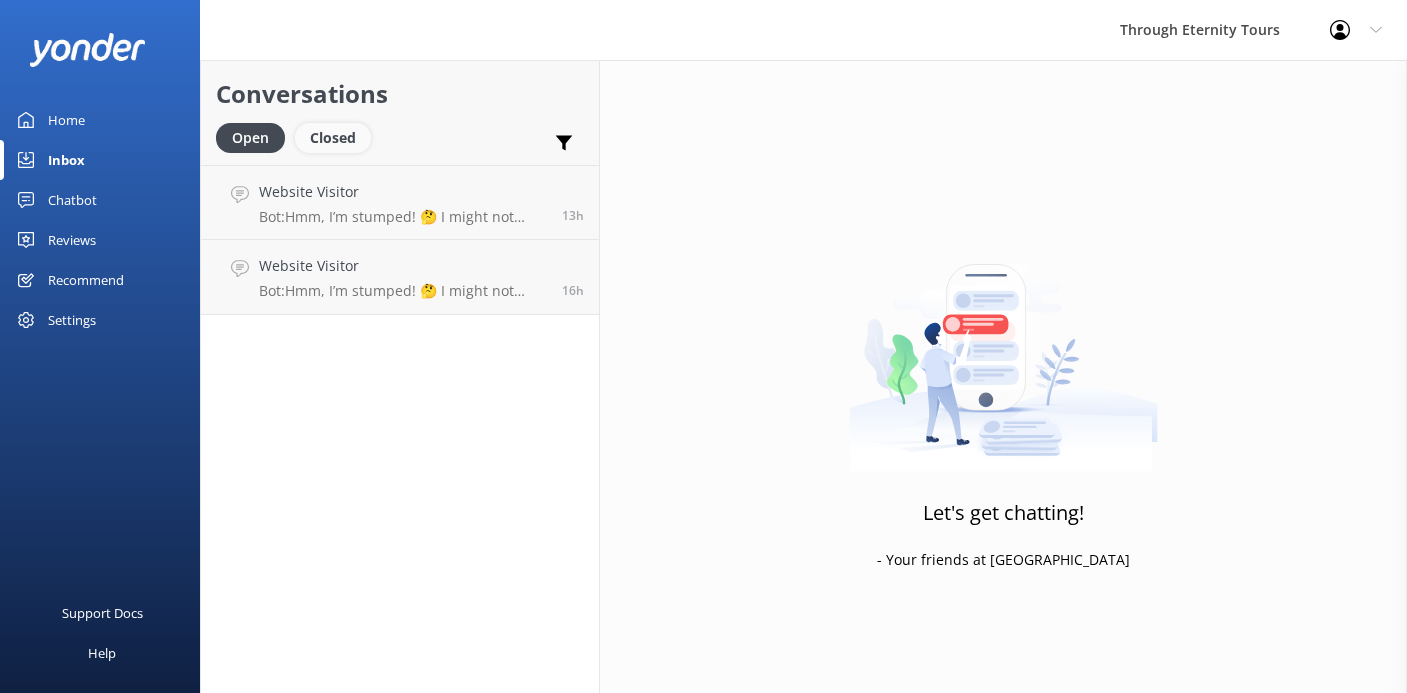 click on "Closed" at bounding box center [333, 138] 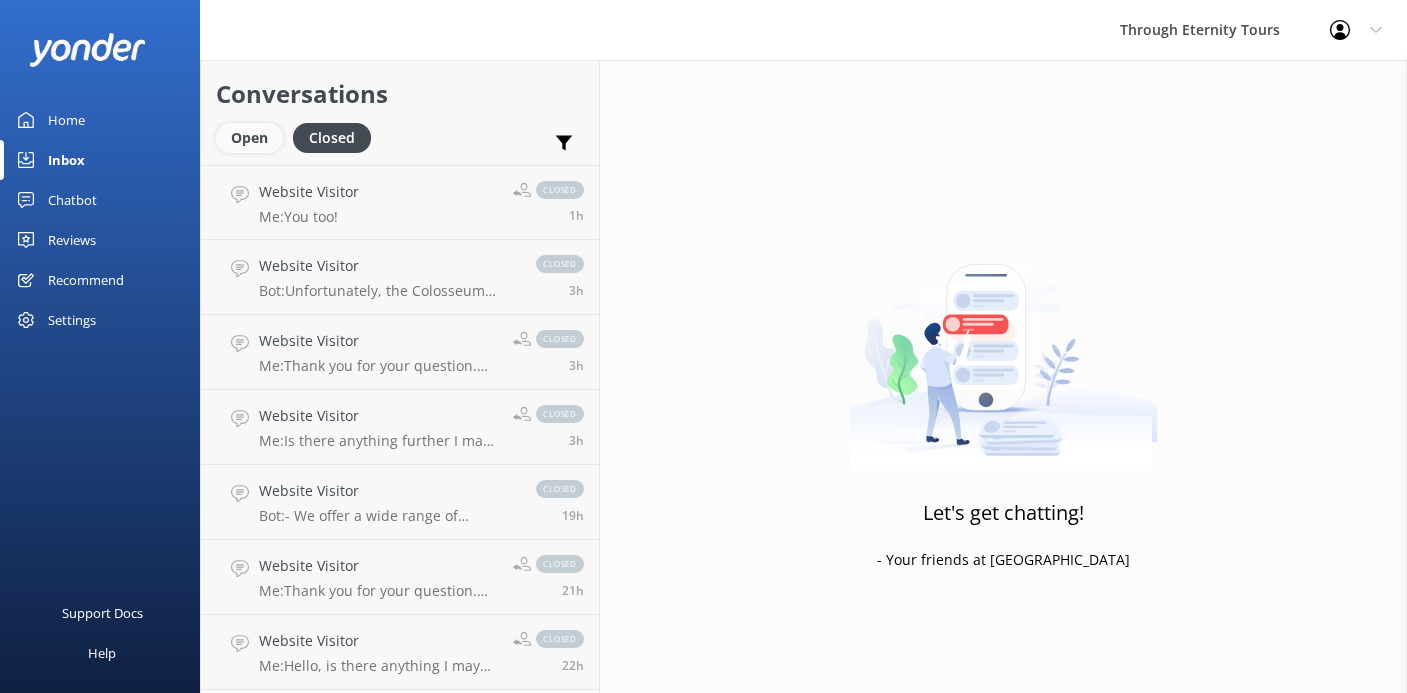 click on "Open" at bounding box center (249, 138) 